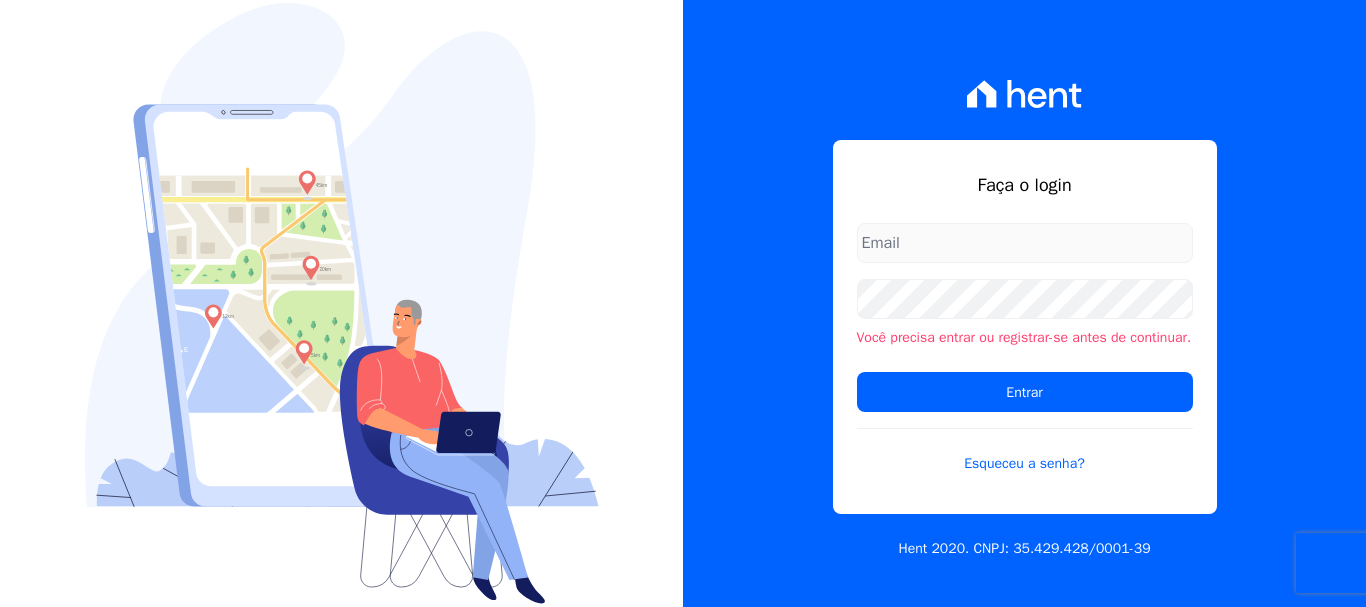 scroll, scrollTop: 0, scrollLeft: 0, axis: both 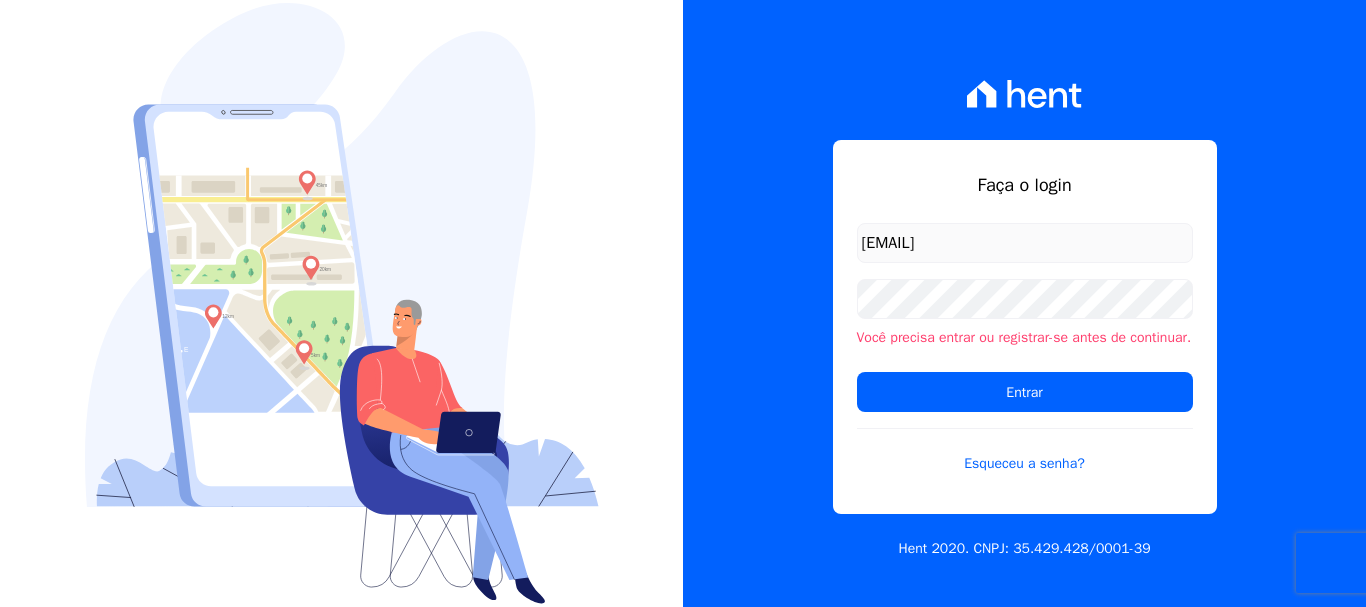 click on "[EMAIL]" at bounding box center [1025, 243] 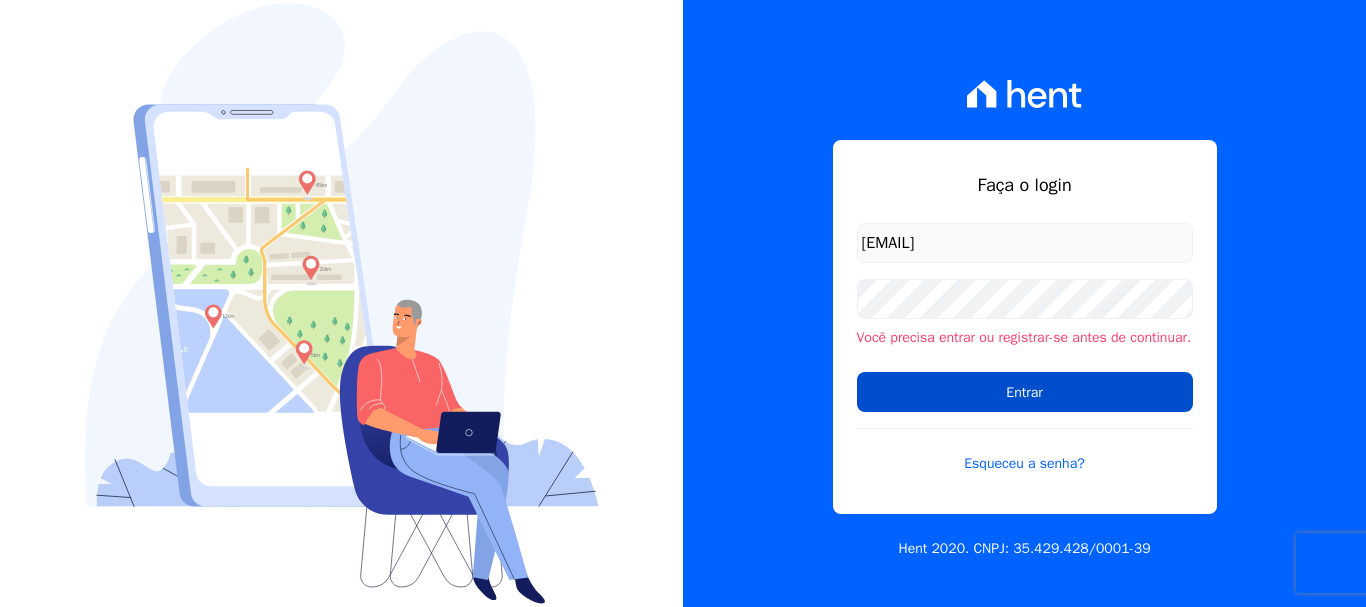 click on "Entrar" at bounding box center [1025, 392] 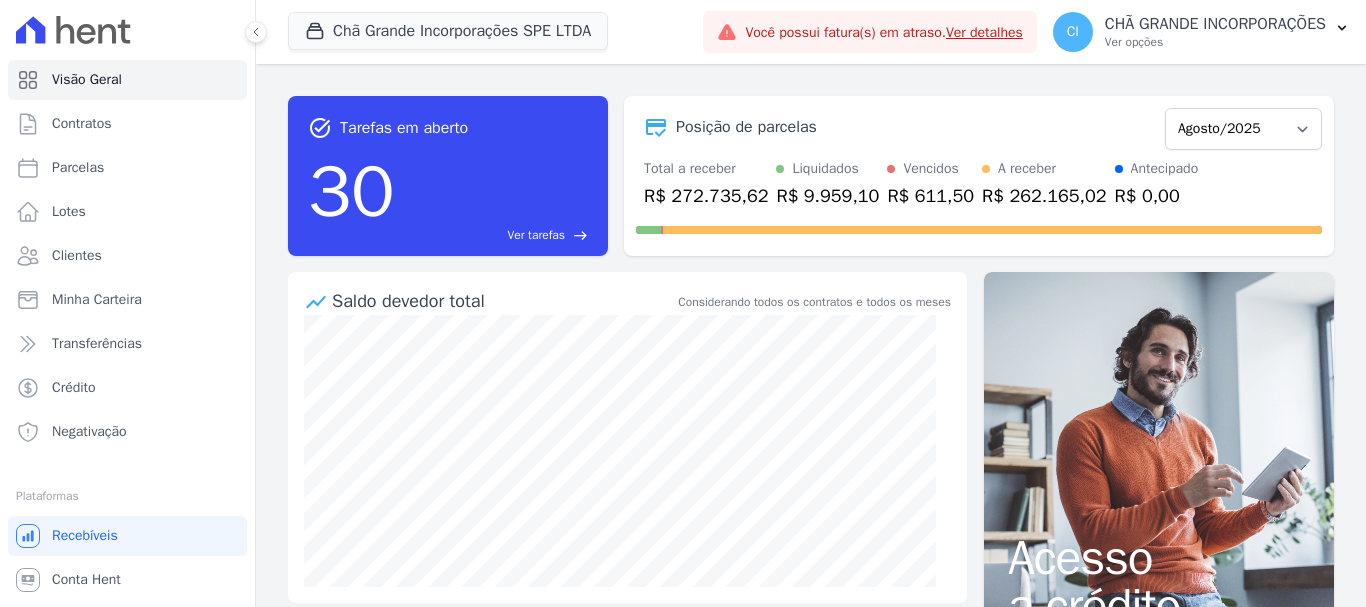 scroll, scrollTop: 0, scrollLeft: 0, axis: both 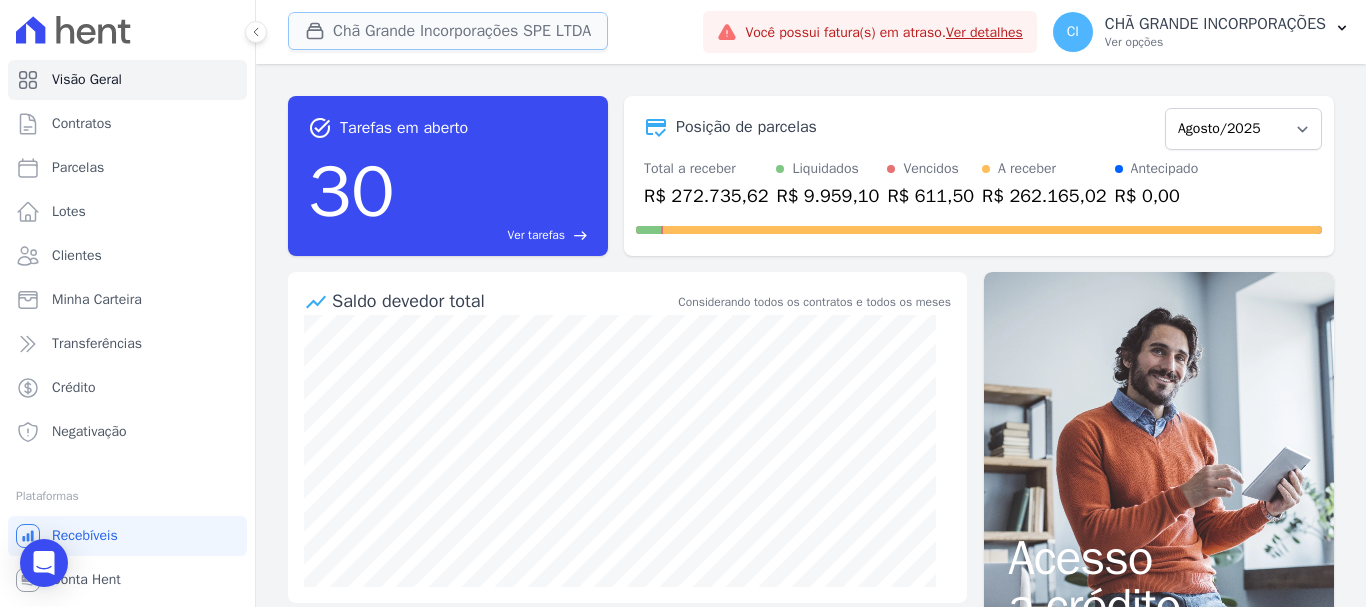 click on "Chã Grande Incorporações SPE LTDA" at bounding box center (448, 31) 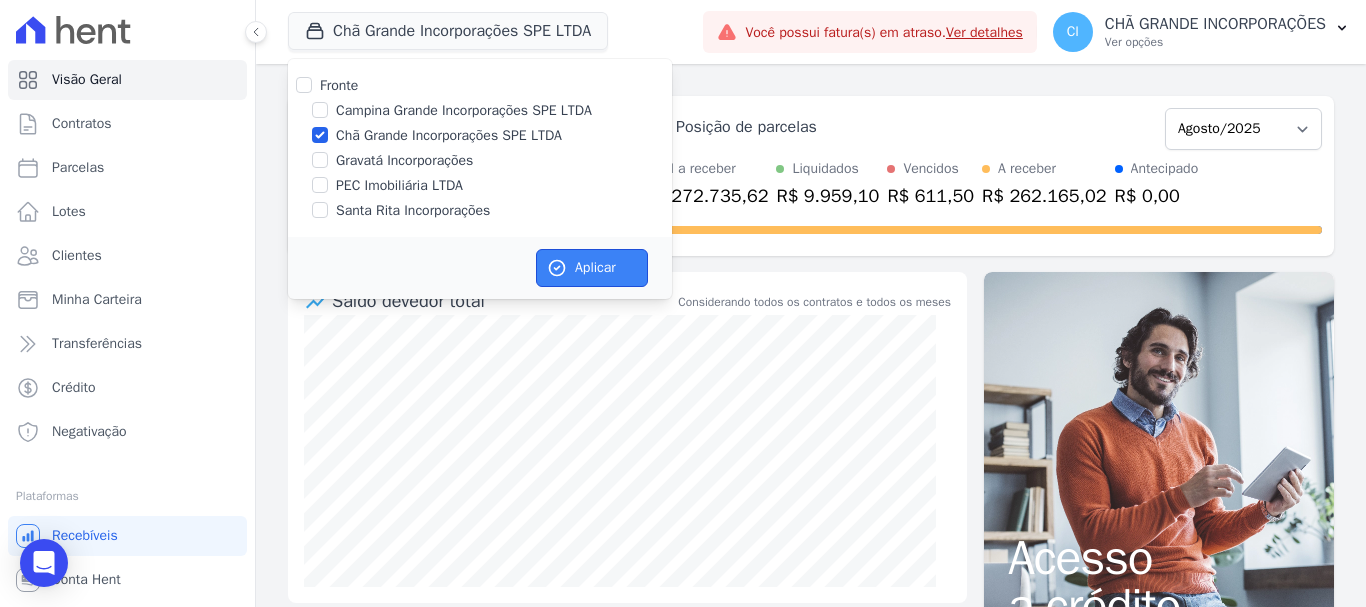 click on "Aplicar" at bounding box center [592, 268] 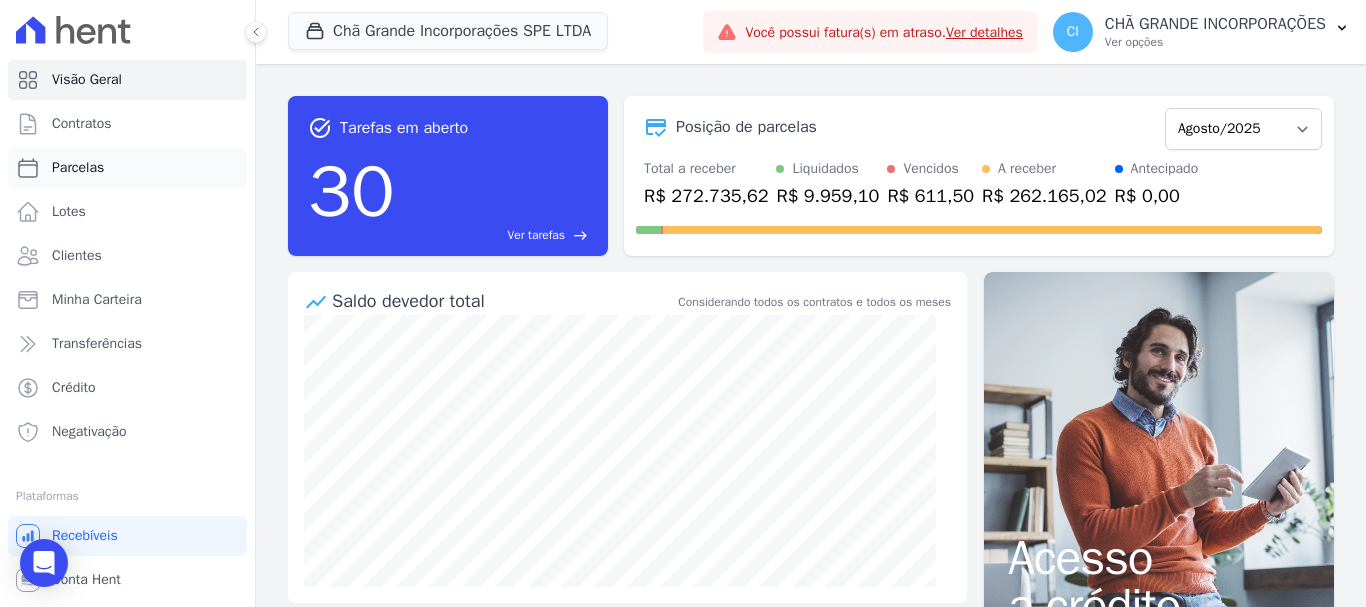 click on "Parcelas" at bounding box center [78, 168] 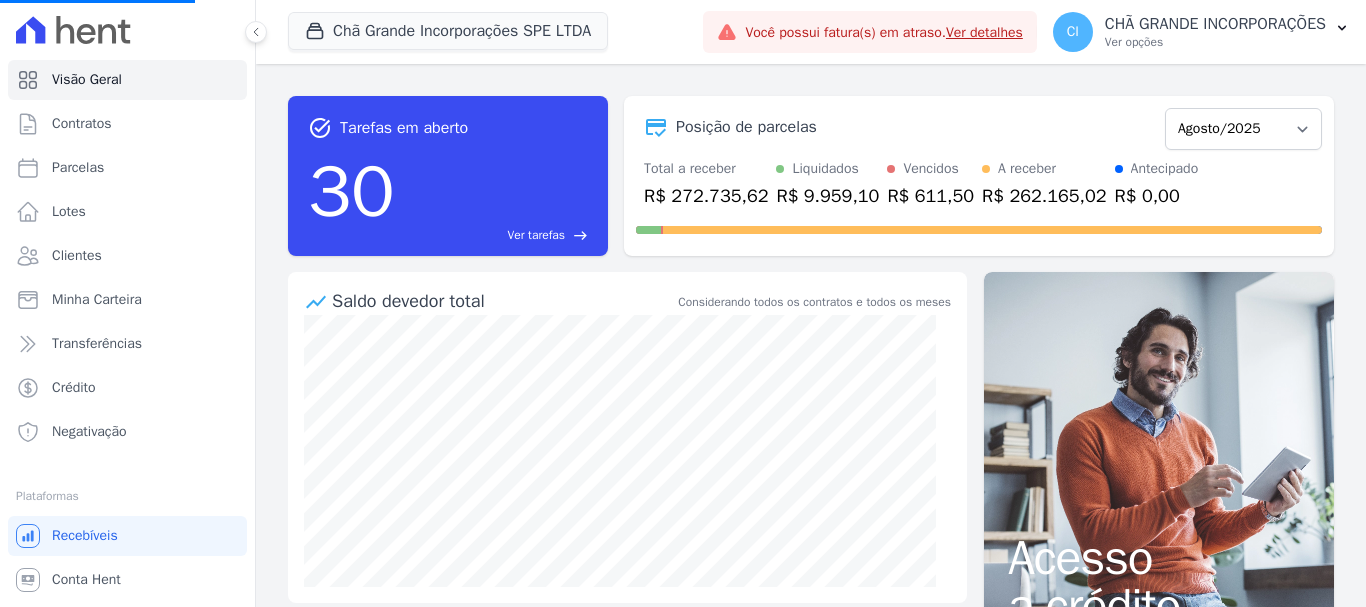 select 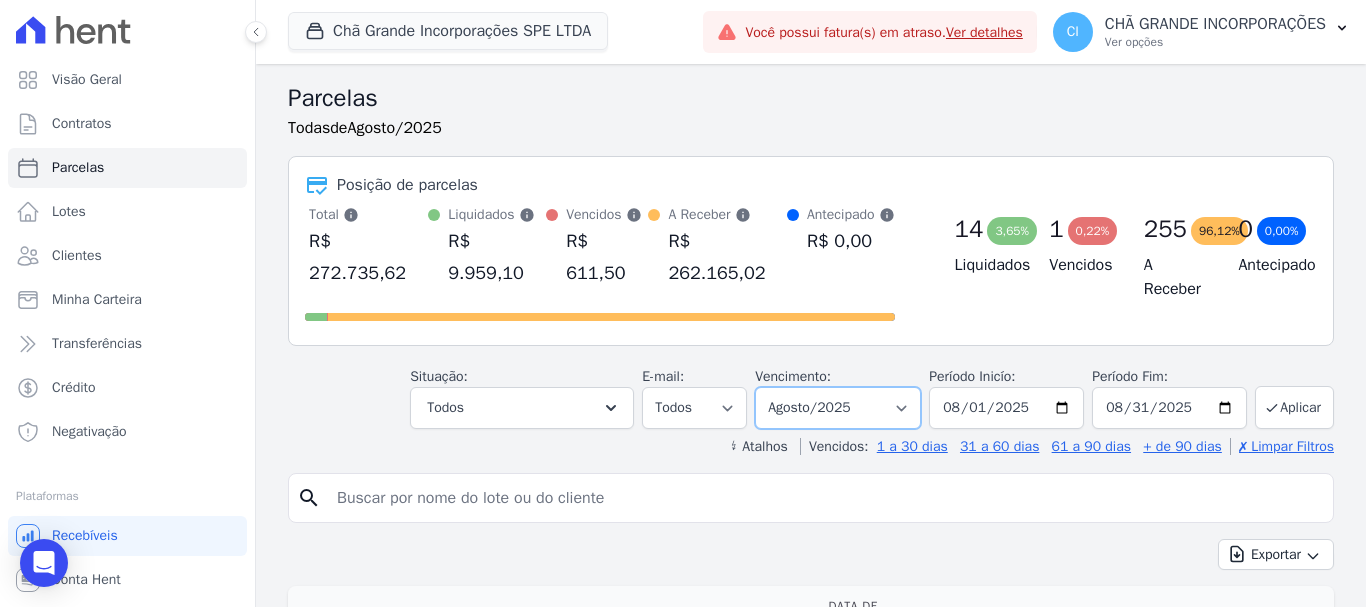click on "Filtrar por período
────────
Todos os meses
Outubro/2019
Novembro/2019
Dezembro/2019
Janeiro/2020
Fevereiro/2020
Março/2020
Abril/2020
Maio/2020
Junho/2020
Julho/2020
Agosto/2020
Setembro/2020
Outubro/2020
Novembro/2020
Dezembro/2020
Janeiro/2021
Fevereiro/2021
Março/2021
Abril/2021
Maio/2021
Junho/2021
Julho/2021
Agosto/2021
Setembro/2021
Outubro/2021
Novembro/2021
Dezembro/2021
Janeiro/2022
Fevereiro/2022
Março/2022
Abril/2022
Maio/2022
Junho/2022
Julho/2022
Agosto/2022
Setembro/2022
Outubro/2022
Novembro/2022
Dezembro/2022
Janeiro/2023
Fevereiro/2023
Março/2023
Abril/2023
Maio/2023
Junho/2023
Julho/2023
Agosto/2023
Setembro/2023
Outubro/2023
Novembro/2023
Dezembro/2023
Janeiro/2024
Fevereiro/2024
Março/2024
Abril/2024
Maio/2024
Junho/2024
Julho/2024
Agosto/2024
Setembro/2024
Outubro/2024
Novembro/2024
Dezembro/2024
Janeiro/2025" at bounding box center [838, 408] 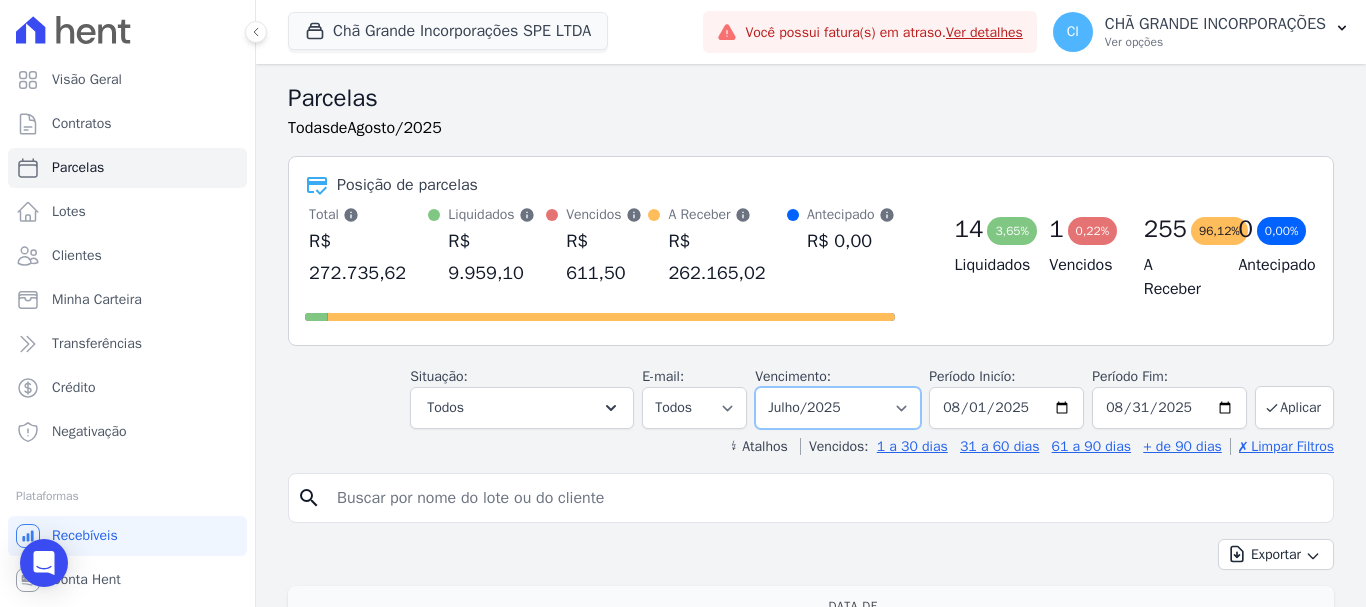 click on "Filtrar por período
────────
Todos os meses
Outubro/2019
Novembro/2019
Dezembro/2019
Janeiro/2020
Fevereiro/2020
Março/2020
Abril/2020
Maio/2020
Junho/2020
Julho/2020
Agosto/2020
Setembro/2020
Outubro/2020
Novembro/2020
Dezembro/2020
Janeiro/2021
Fevereiro/2021
Março/2021
Abril/2021
Maio/2021
Junho/2021
Julho/2021
Agosto/2021
Setembro/2021
Outubro/2021
Novembro/2021
Dezembro/2021
Janeiro/2022
Fevereiro/2022
Março/2022
Abril/2022
Maio/2022
Junho/2022
Julho/2022
Agosto/2022
Setembro/2022
Outubro/2022
Novembro/2022
Dezembro/2022
Janeiro/2023
Fevereiro/2023
Março/2023
Abril/2023
Maio/2023
Junho/2023
Julho/2023
Agosto/2023
Setembro/2023
Outubro/2023
Novembro/2023
Dezembro/2023
Janeiro/2024
Fevereiro/2024
Março/2024
Abril/2024
Maio/2024
Junho/2024
Julho/2024
Agosto/2024
Setembro/2024
Outubro/2024
Novembro/2024
Dezembro/2024
Janeiro/2025" at bounding box center (838, 408) 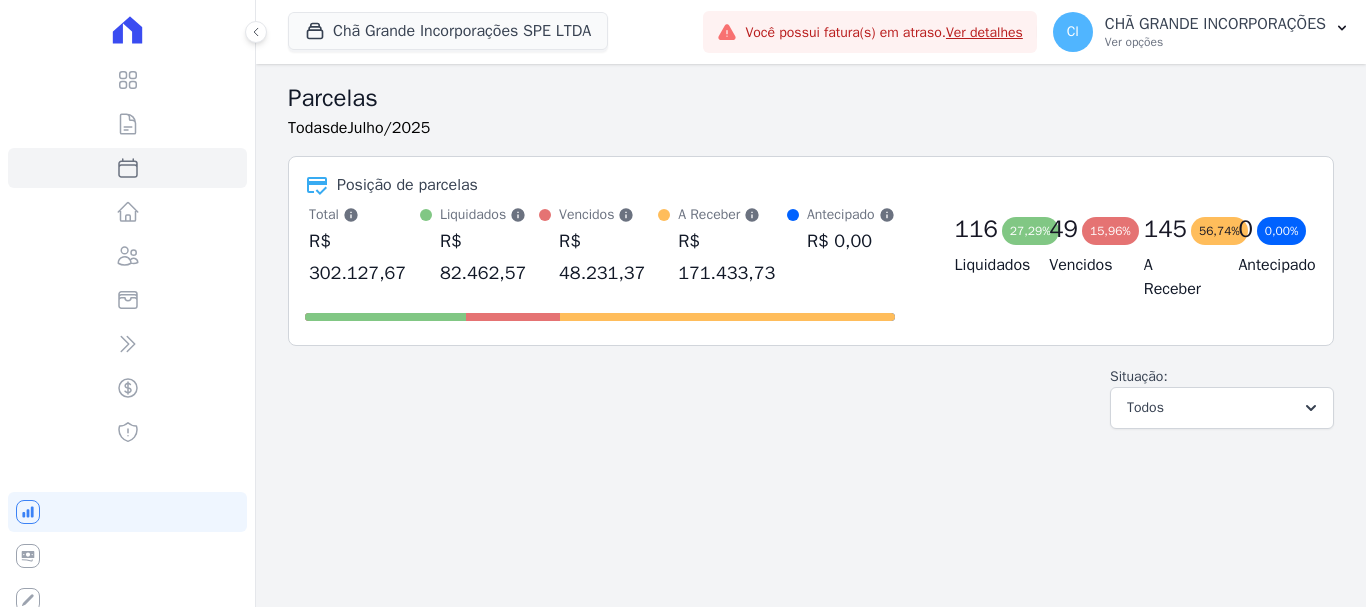 select 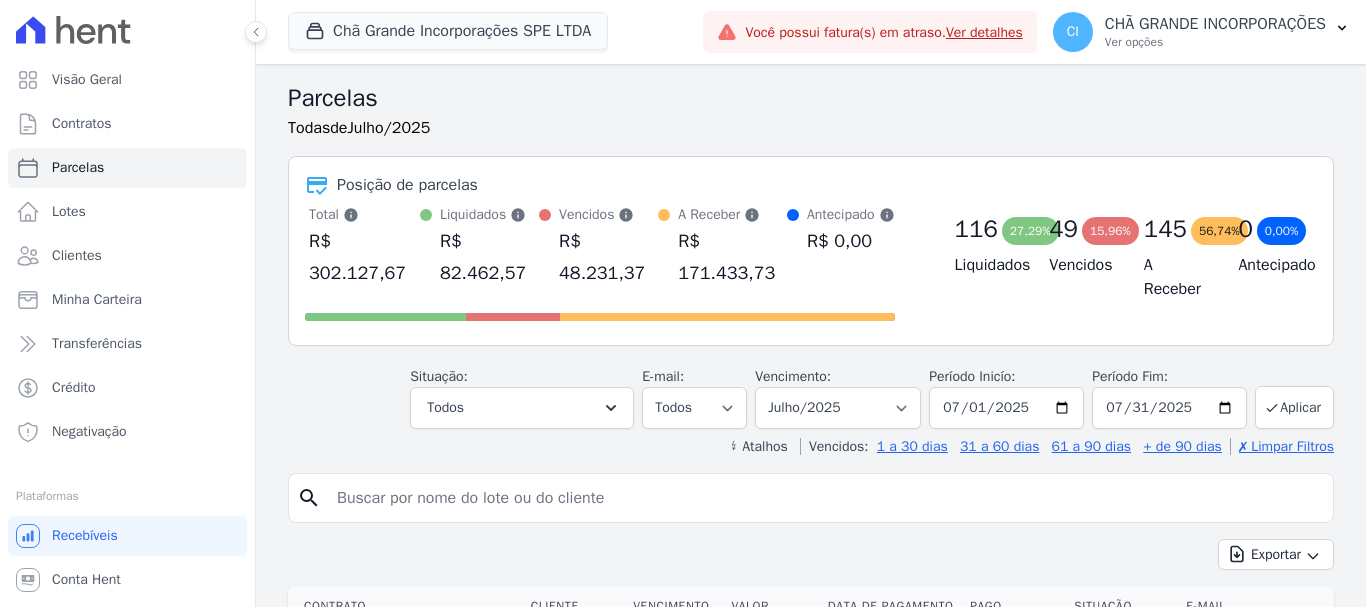 click at bounding box center (825, 498) 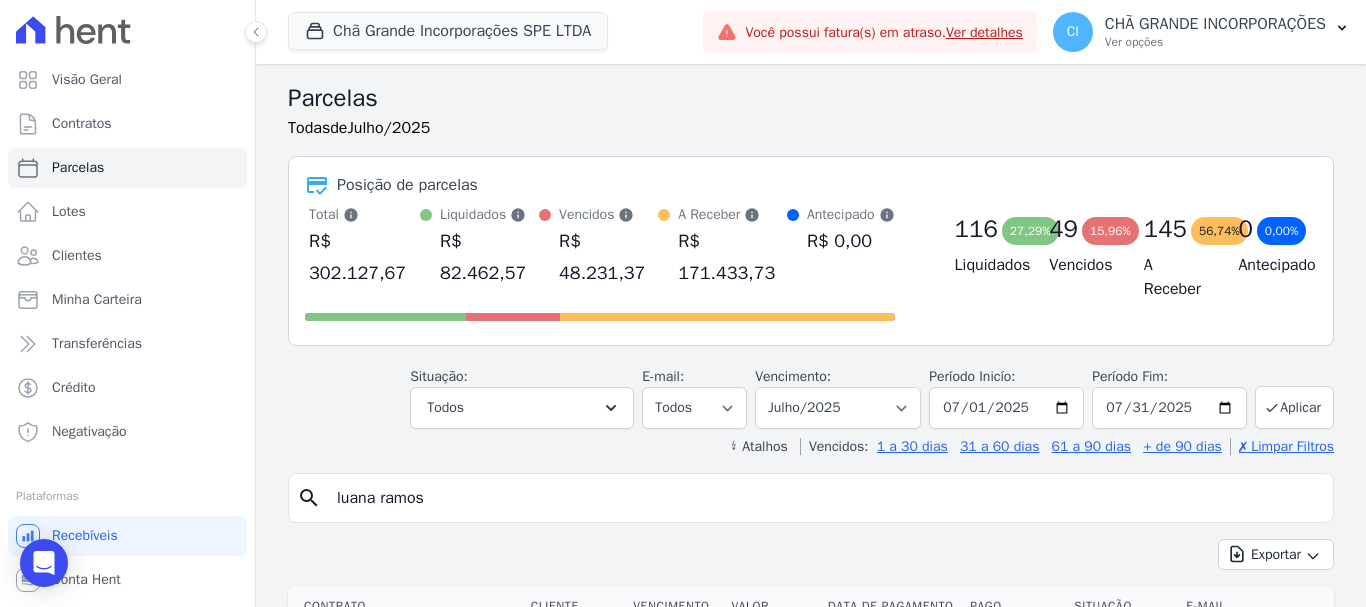 type on "luana ramos" 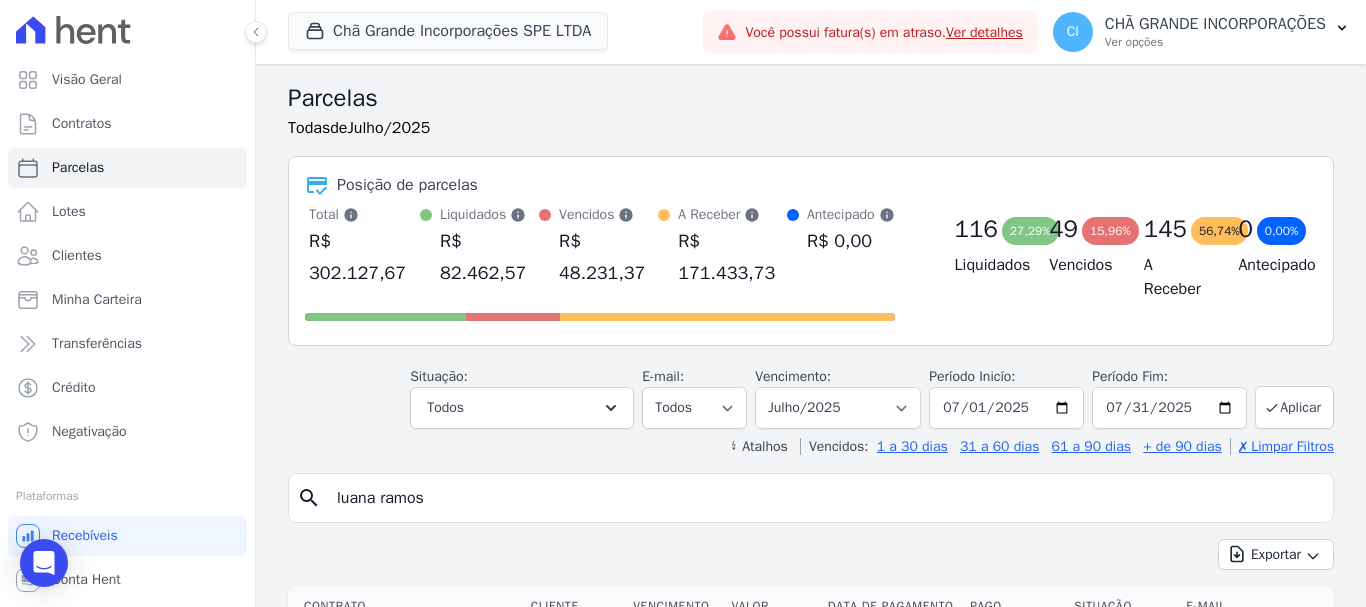 select 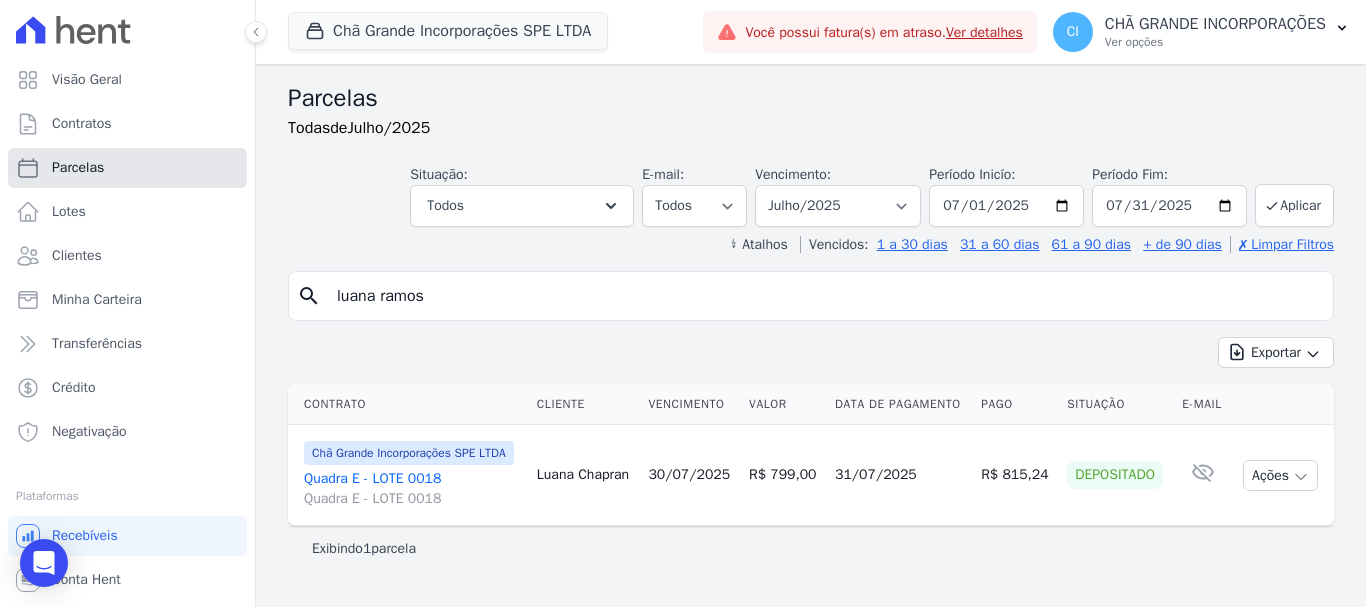click on "Parcelas" at bounding box center [78, 168] 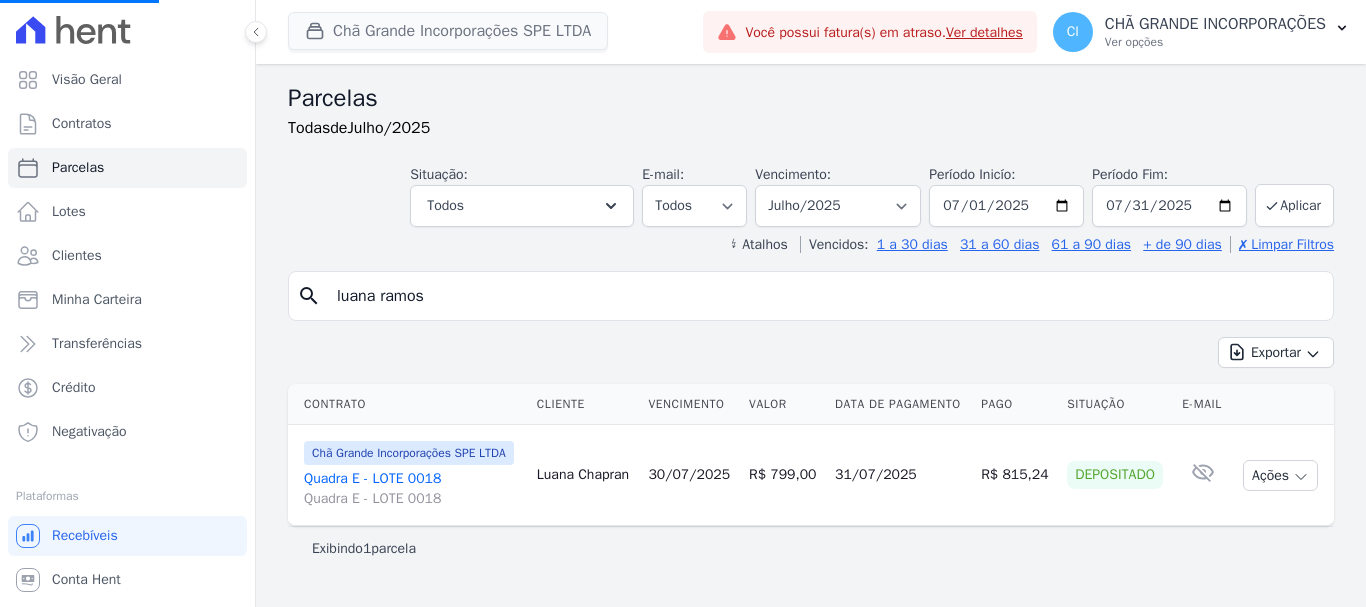 select 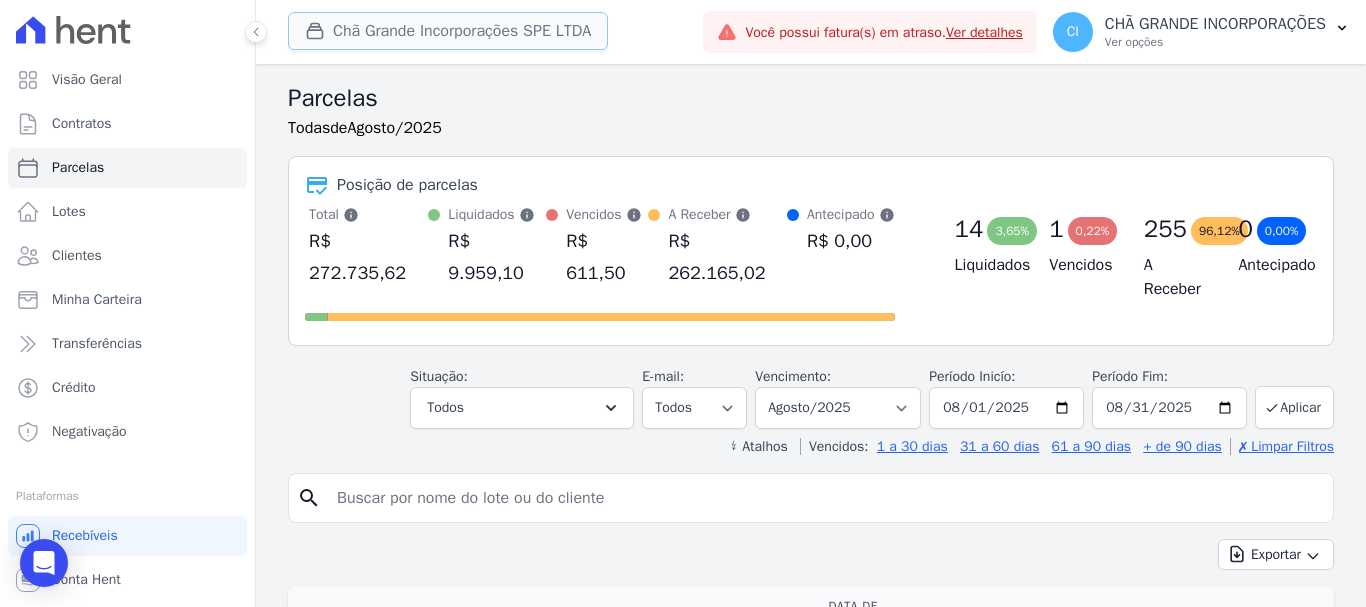 click on "Chã Grande Incorporações SPE LTDA" at bounding box center (448, 31) 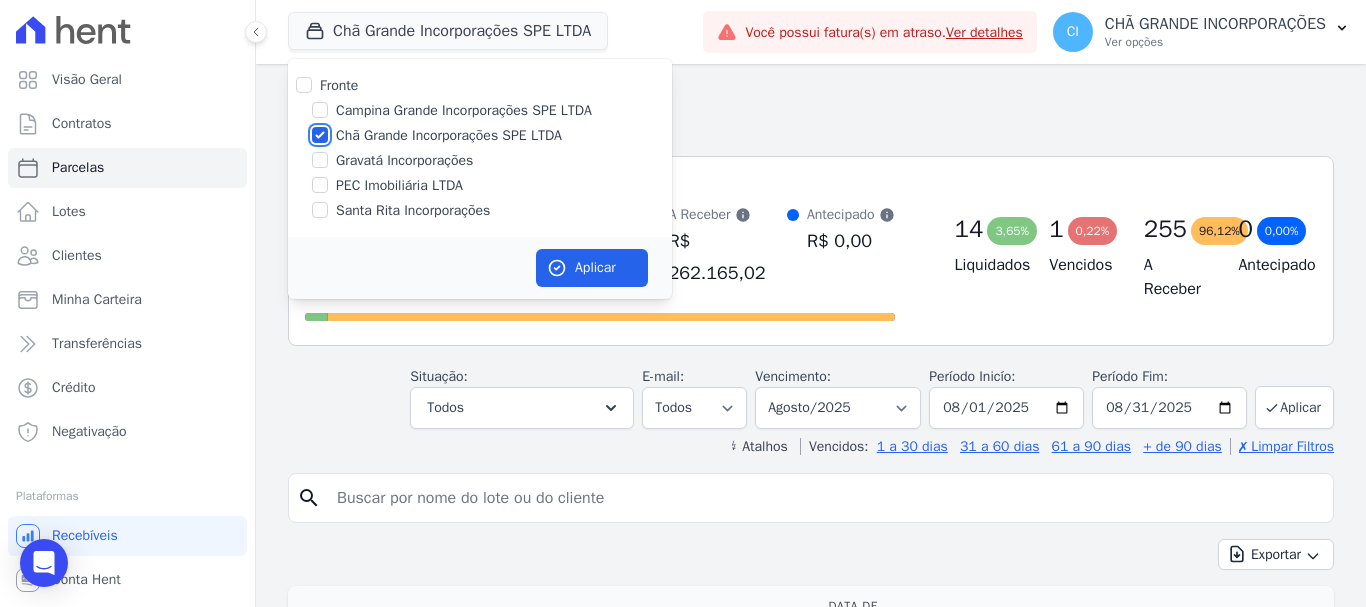 click on "Chã Grande Incorporações SPE LTDA" at bounding box center [320, 135] 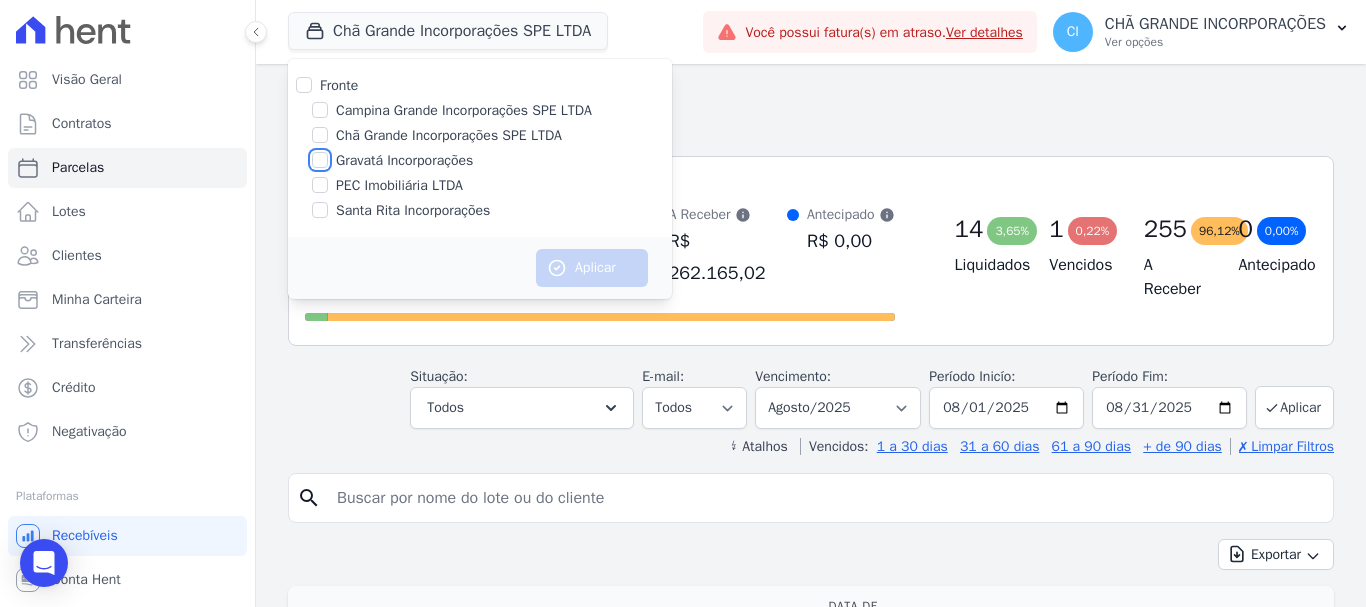 click on "Gravatá Incorporações" at bounding box center [320, 160] 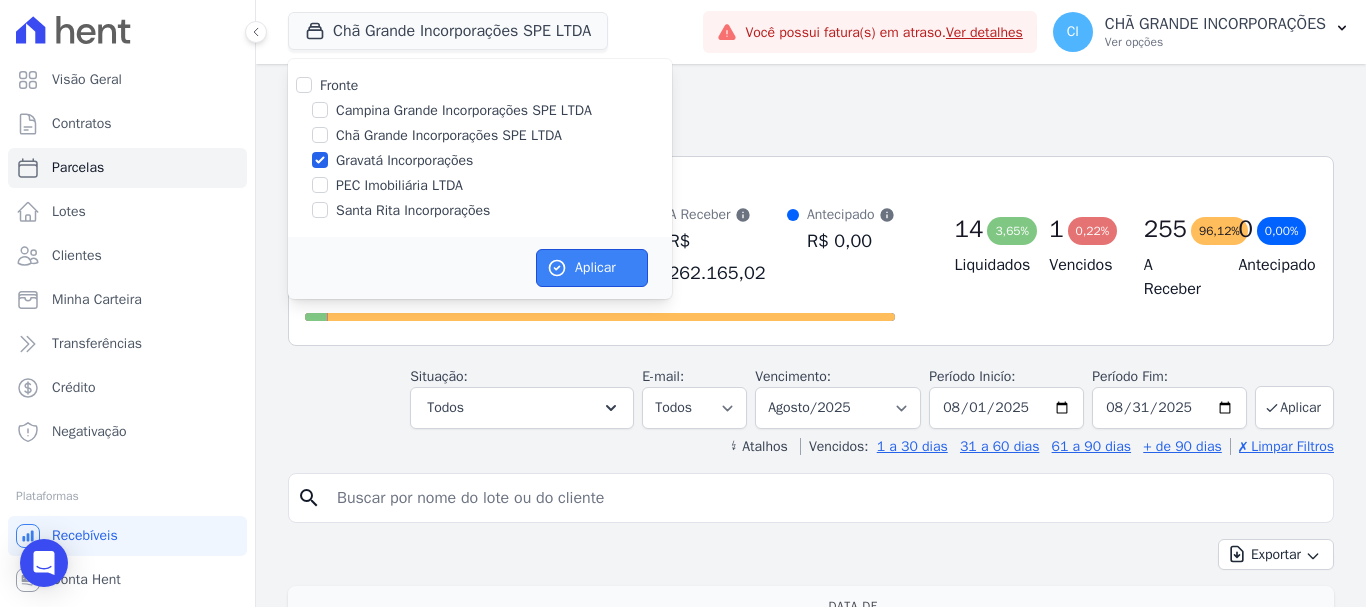 click on "Aplicar" at bounding box center (592, 268) 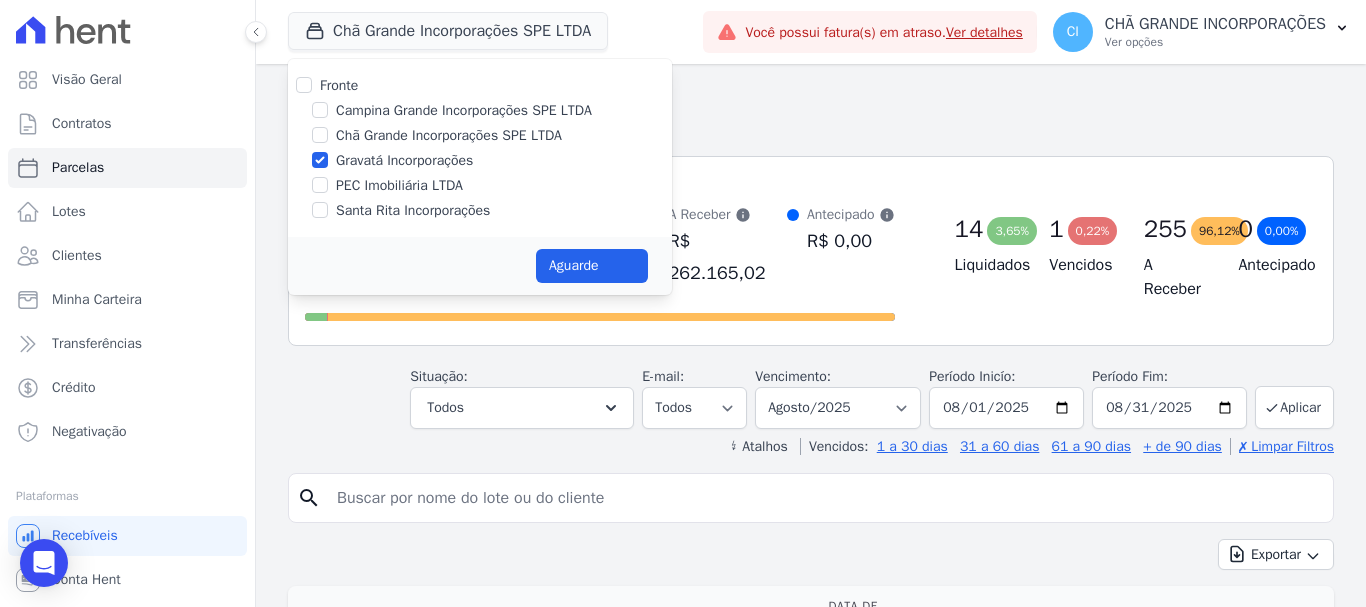 select 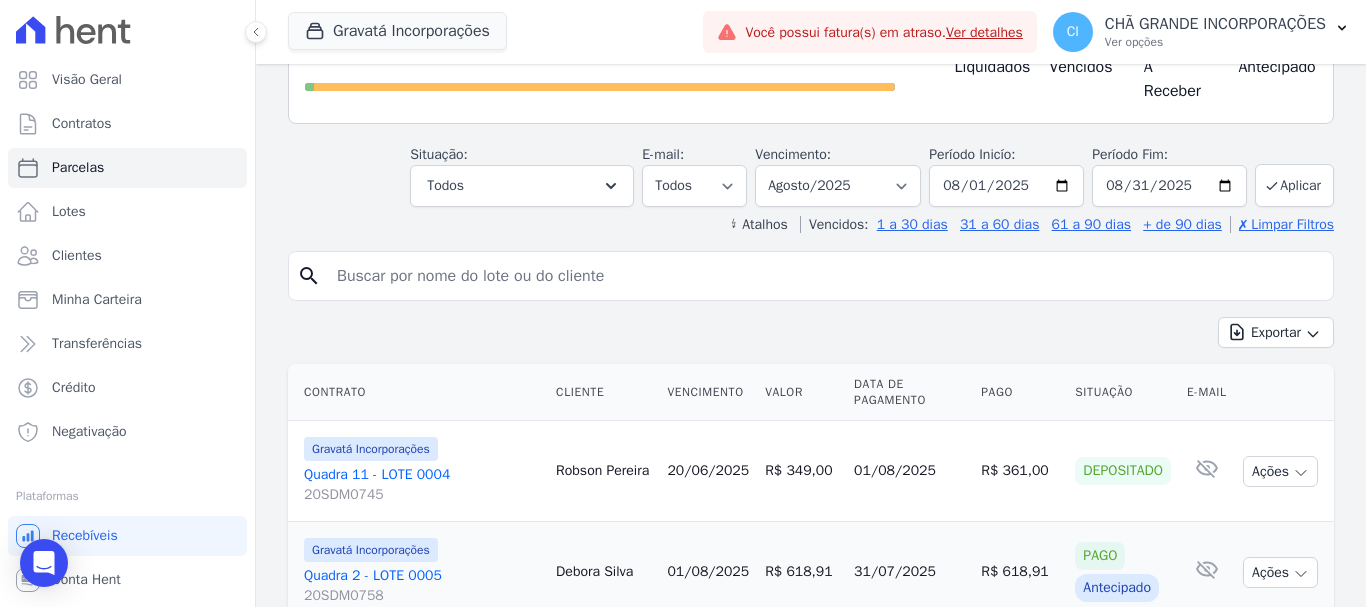 scroll, scrollTop: 200, scrollLeft: 0, axis: vertical 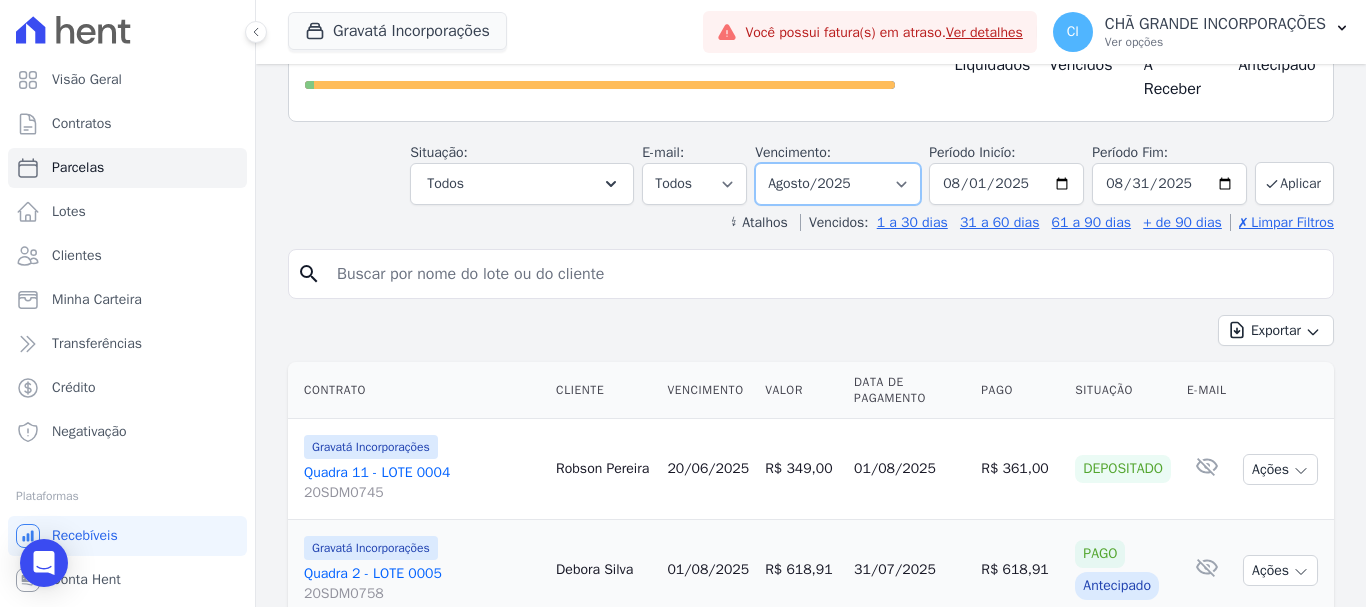 click on "Filtrar por período
────────
Todos os meses
Julho/2021
Agosto/2021
Setembro/2021
Outubro/2021
Novembro/2021
Dezembro/2021
Janeiro/2022
Fevereiro/2022
Março/2022
Abril/2022
Maio/2022
Junho/2022
Julho/2022
Agosto/2022
Setembro/2022
Outubro/2022
Novembro/2022
Dezembro/2022
Janeiro/2023
Fevereiro/2023
Março/2023
Abril/2023
Maio/2023
Junho/2023
Julho/2023
Agosto/2023
Setembro/2023
Outubro/2023
Novembro/2023
Dezembro/2023
Janeiro/2024
Fevereiro/2024
Março/2024
Abril/2024
Maio/2024
Junho/2024
Julho/2024
Agosto/2024
Setembro/2024
Outubro/2024
Novembro/2024
Dezembro/2024
Janeiro/2025
Fevereiro/2025
Março/2025
Abril/2025
Maio/2025
Junho/2025
Julho/2025
Agosto/2025
Setembro/2025
Outubro/2025
Novembro/2025
Dezembro/2025
Janeiro/2026
Fevereiro/2026
Março/2026
Abril/2026
Maio/2026
Junho/2026
Julho/2026
Agosto/2026
Setembro/2026
Outubro/2026
Novembro/2026" at bounding box center (838, 184) 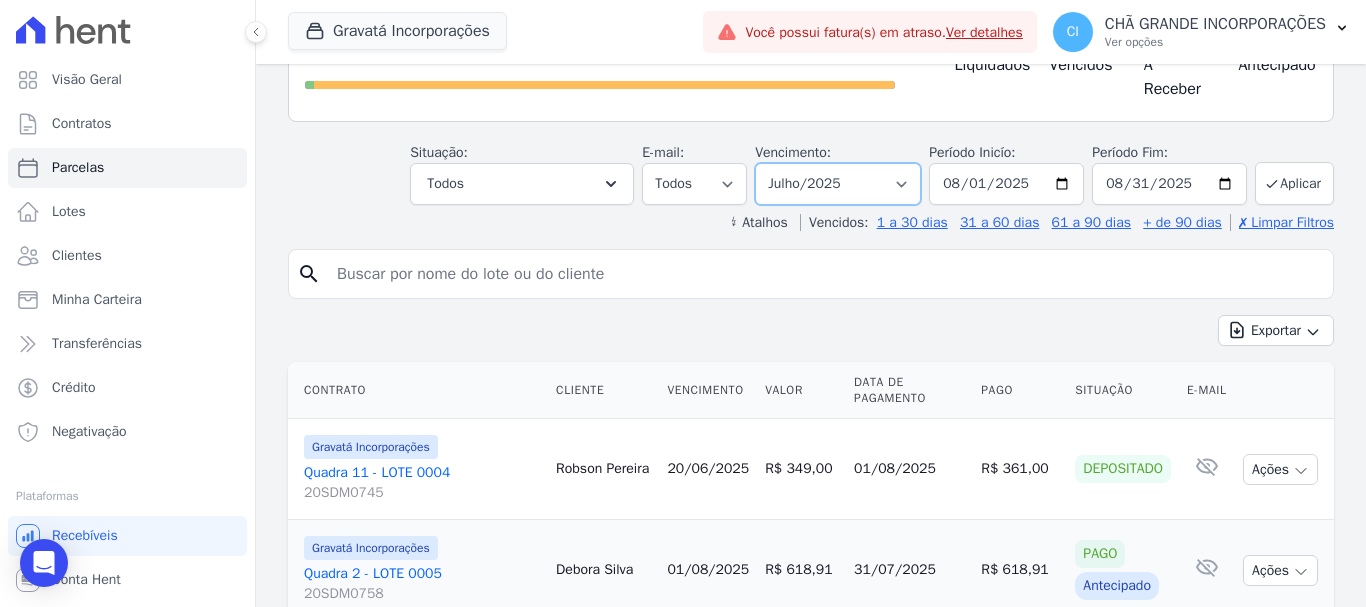 click on "Filtrar por período
────────
Todos os meses
Julho/2021
Agosto/2021
Setembro/2021
Outubro/2021
Novembro/2021
Dezembro/2021
Janeiro/2022
Fevereiro/2022
Março/2022
Abril/2022
Maio/2022
Junho/2022
Julho/2022
Agosto/2022
Setembro/2022
Outubro/2022
Novembro/2022
Dezembro/2022
Janeiro/2023
Fevereiro/2023
Março/2023
Abril/2023
Maio/2023
Junho/2023
Julho/2023
Agosto/2023
Setembro/2023
Outubro/2023
Novembro/2023
Dezembro/2023
Janeiro/2024
Fevereiro/2024
Março/2024
Abril/2024
Maio/2024
Junho/2024
Julho/2024
Agosto/2024
Setembro/2024
Outubro/2024
Novembro/2024
Dezembro/2024
Janeiro/2025
Fevereiro/2025
Março/2025
Abril/2025
Maio/2025
Junho/2025
Julho/2025
Agosto/2025
Setembro/2025
Outubro/2025
Novembro/2025
Dezembro/2025
Janeiro/2026
Fevereiro/2026
Março/2026
Abril/2026
Maio/2026
Junho/2026
Julho/2026
Agosto/2026
Setembro/2026
Outubro/2026
Novembro/2026" at bounding box center [838, 184] 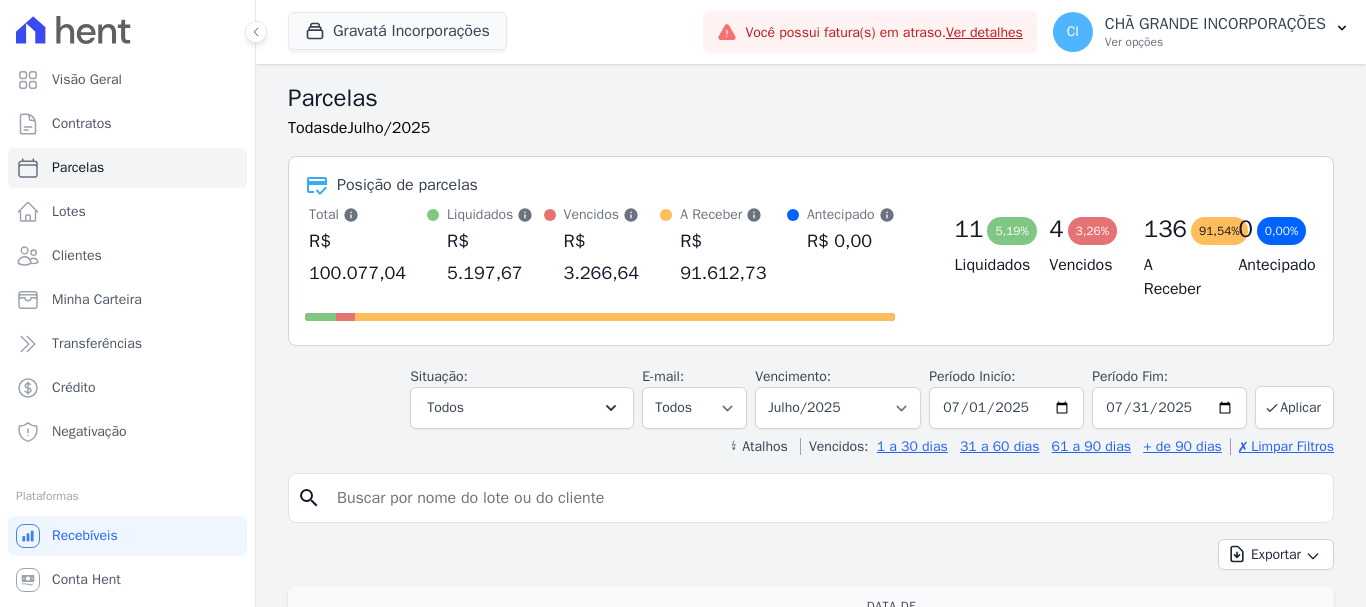 select 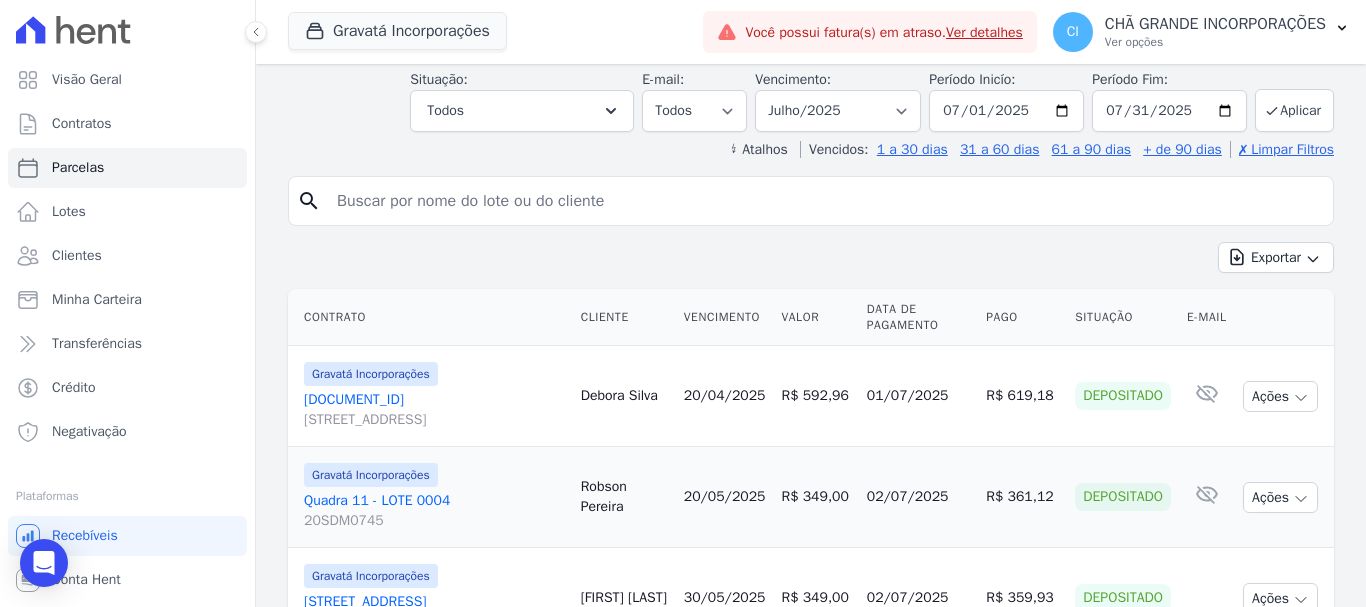 scroll, scrollTop: 200, scrollLeft: 0, axis: vertical 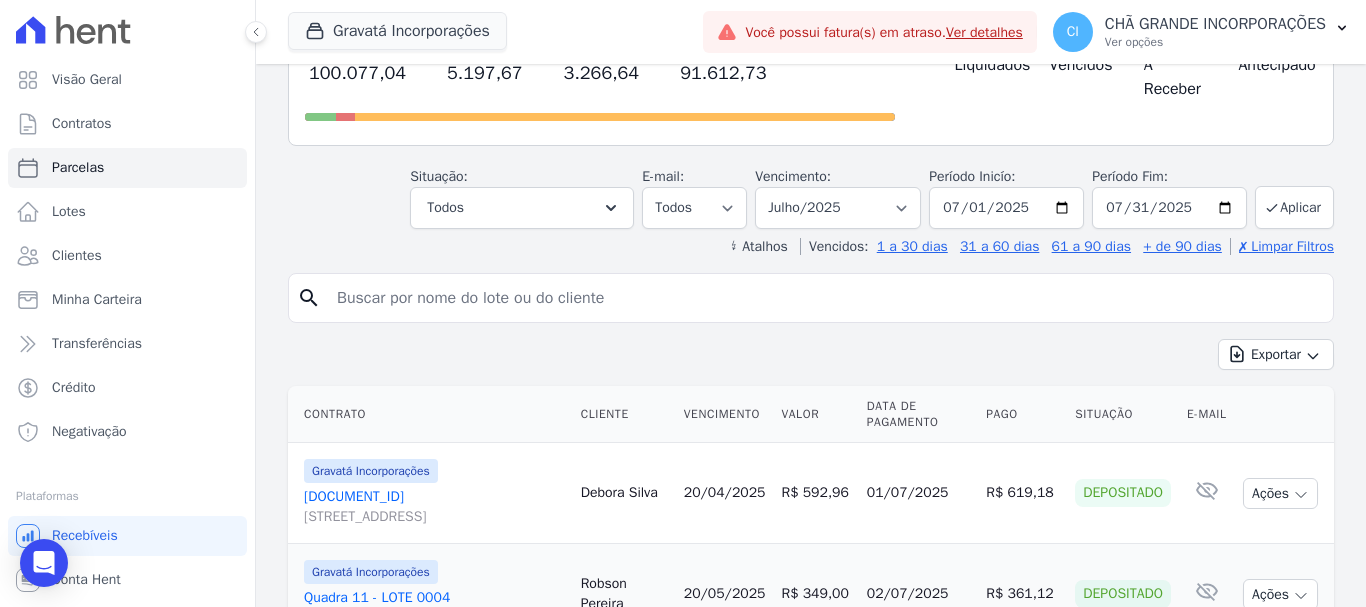 click at bounding box center [825, 298] 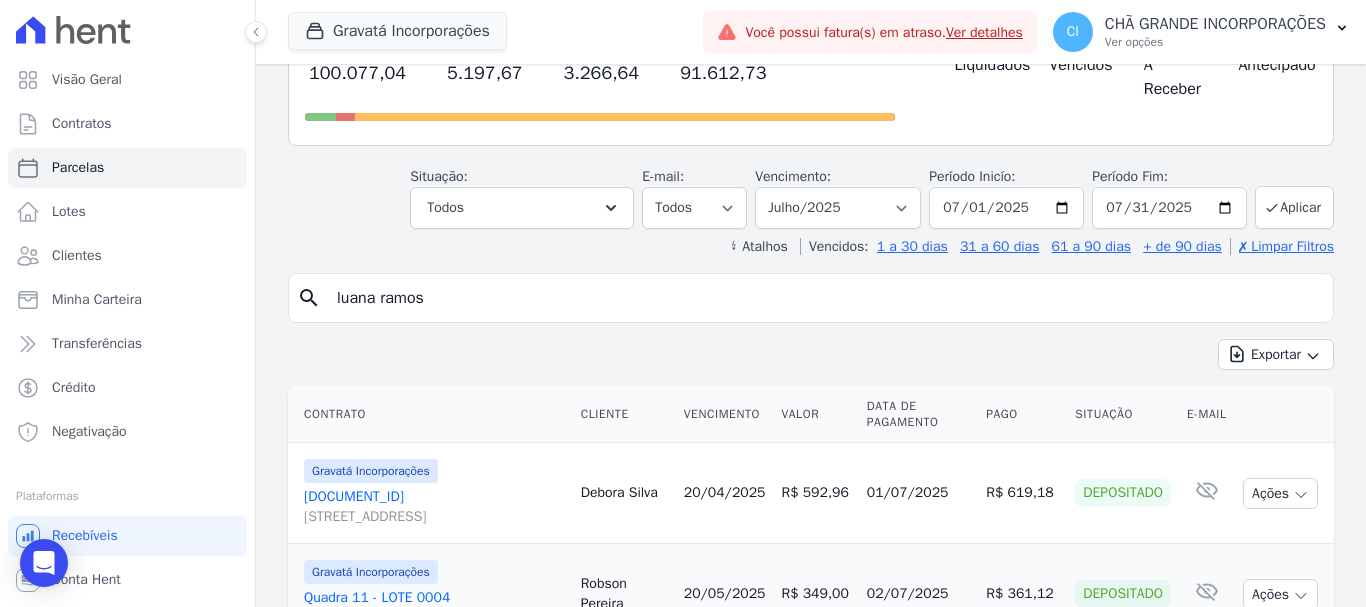 type on "luana ramos" 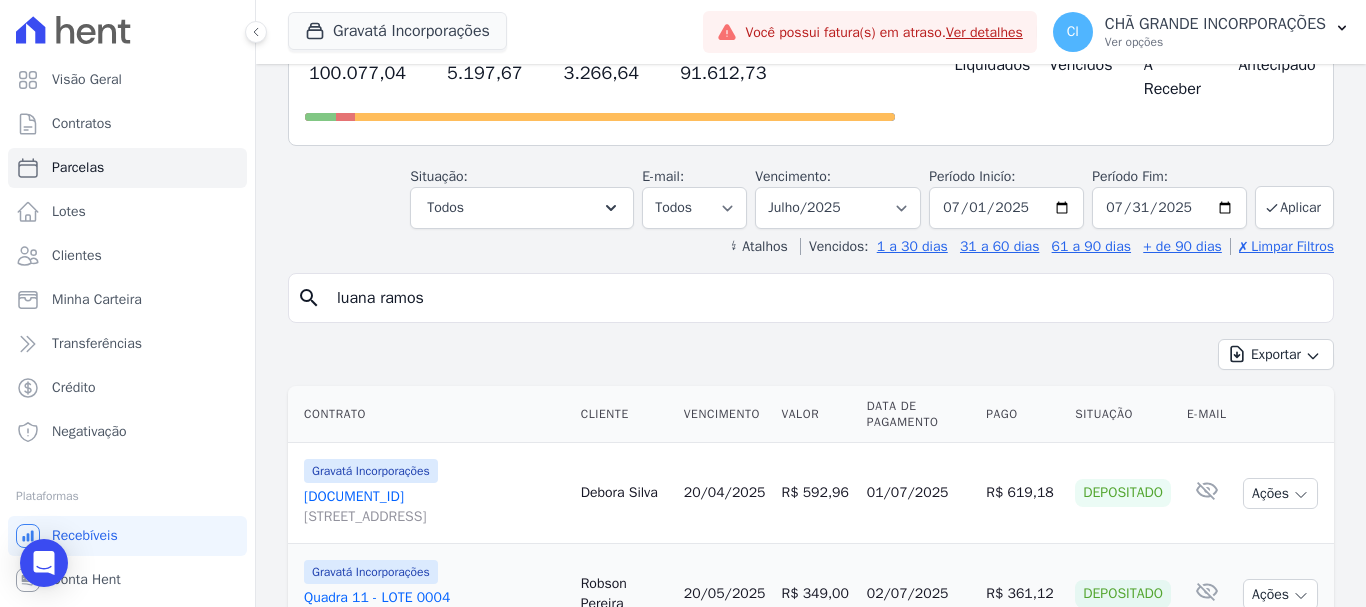 select 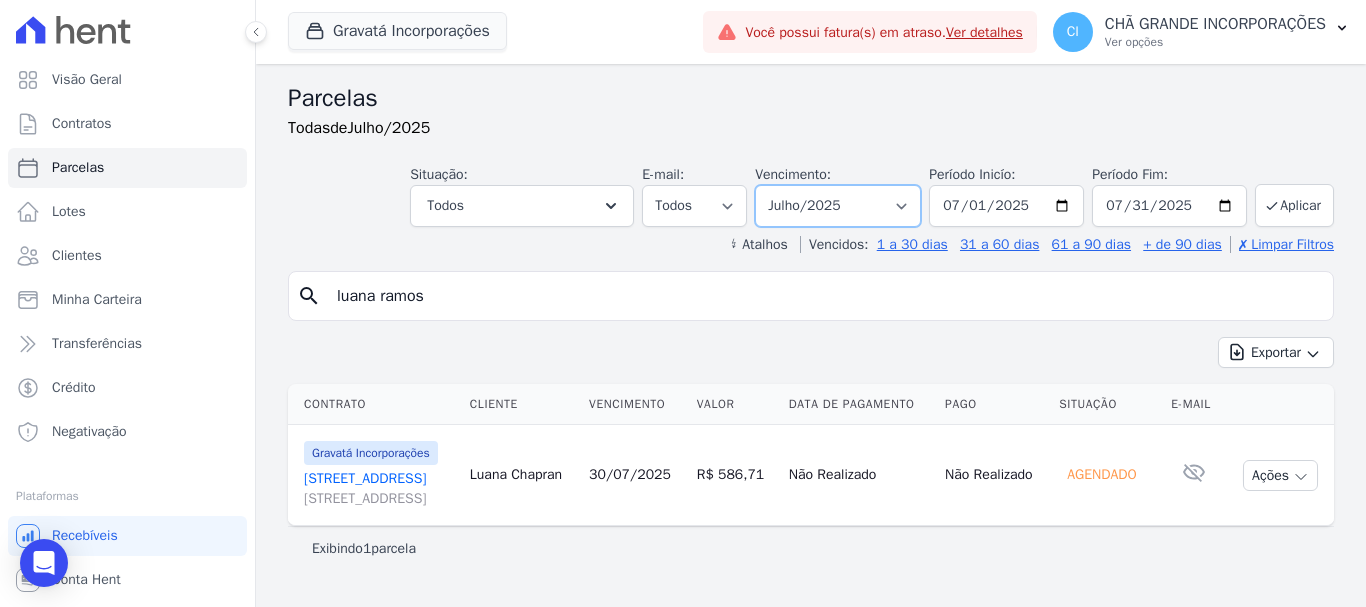 click on "Filtrar por período
────────
Todos os meses
Julho/2021
Agosto/2021
Setembro/2021
Outubro/2021
Novembro/2021
Dezembro/2021
Janeiro/2022
Fevereiro/2022
Março/2022
Abril/2022
Maio/2022
Junho/2022
Julho/2022
Agosto/2022
Setembro/2022
Outubro/2022
Novembro/2022
Dezembro/2022
Janeiro/2023
Fevereiro/2023
Março/2023
Abril/2023
Maio/2023
Junho/2023
Julho/2023
Agosto/2023
Setembro/2023
Outubro/2023
Novembro/2023
Dezembro/2023
Janeiro/2024
Fevereiro/2024
Março/2024
Abril/2024
Maio/2024
Junho/2024
Julho/2024
Agosto/2024
Setembro/2024
Outubro/2024
Novembro/2024
Dezembro/2024
Janeiro/2025
Fevereiro/2025
Março/2025
Abril/2025
Maio/2025
Junho/2025
Julho/2025
Agosto/2025
Setembro/2025
Outubro/2025
Novembro/2025
Dezembro/2025
Janeiro/2026
Fevereiro/2026
Março/2026
Abril/2026
Maio/2026
Junho/2026
Julho/2026
Agosto/2026
Setembro/2026
Outubro/2026
Novembro/2026" at bounding box center [838, 206] 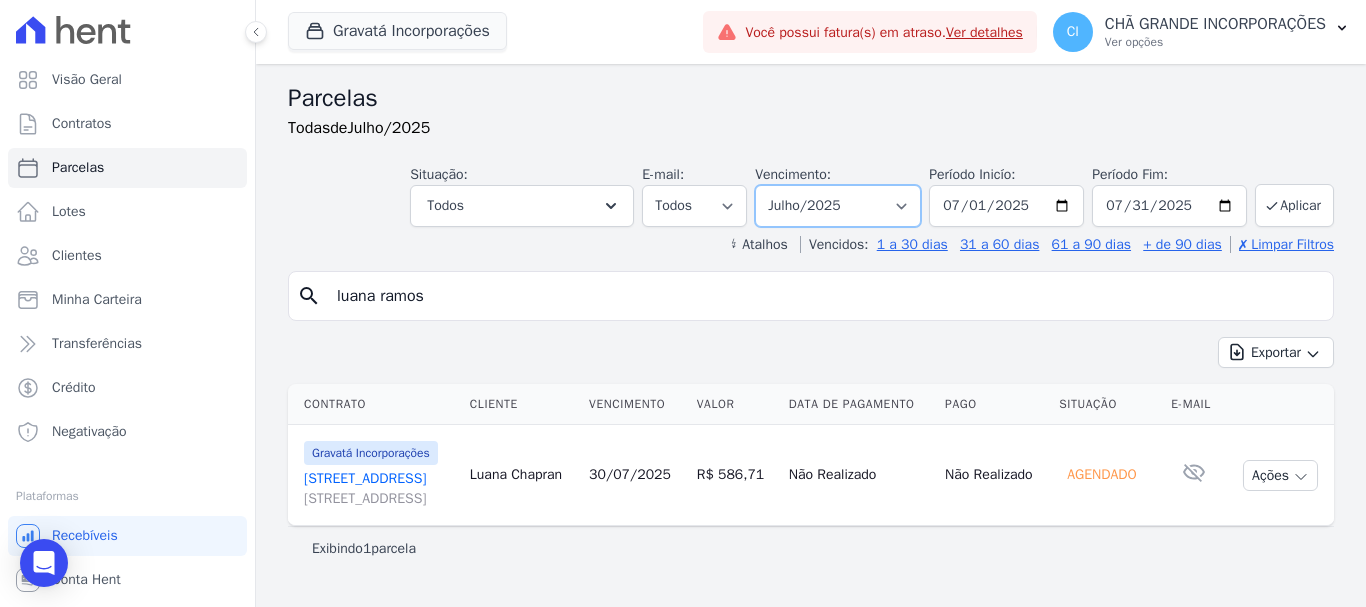 select on "06/2025" 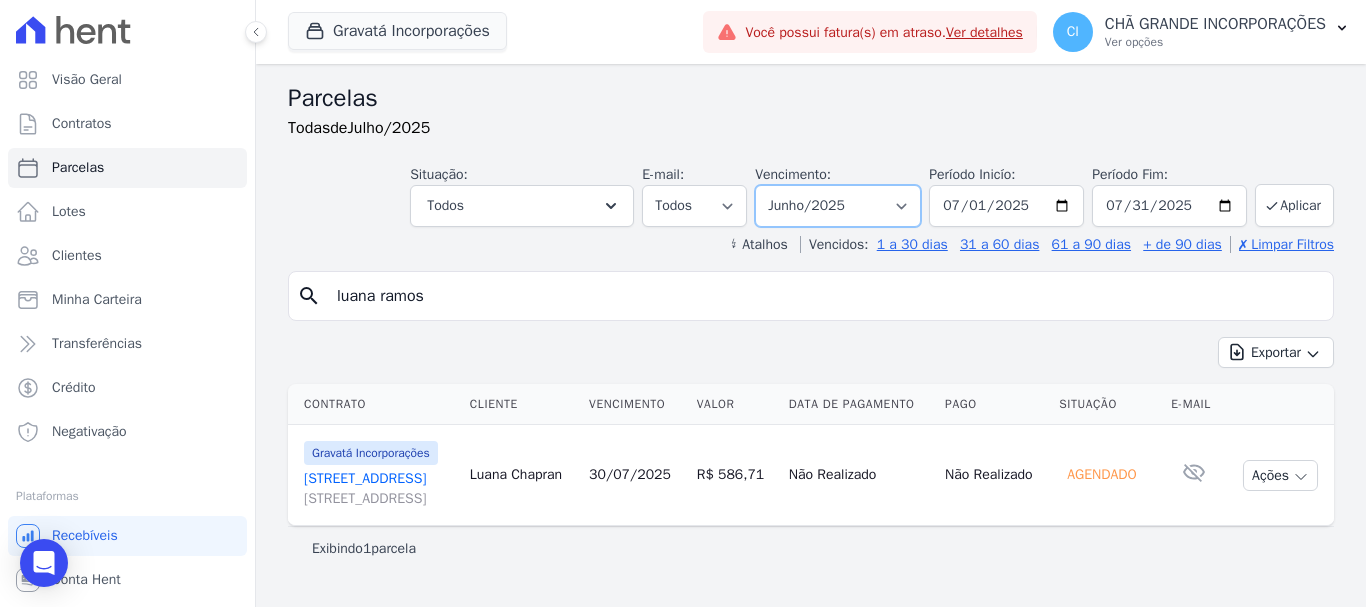 click on "Filtrar por período
────────
Todos os meses
Julho/2021
Agosto/2021
Setembro/2021
Outubro/2021
Novembro/2021
Dezembro/2021
Janeiro/2022
Fevereiro/2022
Março/2022
Abril/2022
Maio/2022
Junho/2022
Julho/2022
Agosto/2022
Setembro/2022
Outubro/2022
Novembro/2022
Dezembro/2022
Janeiro/2023
Fevereiro/2023
Março/2023
Abril/2023
Maio/2023
Junho/2023
Julho/2023
Agosto/2023
Setembro/2023
Outubro/2023
Novembro/2023
Dezembro/2023
Janeiro/2024
Fevereiro/2024
Março/2024
Abril/2024
Maio/2024
Junho/2024
Julho/2024
Agosto/2024
Setembro/2024
Outubro/2024
Novembro/2024
Dezembro/2024
Janeiro/2025
Fevereiro/2025
Março/2025
Abril/2025
Maio/2025
Junho/2025
Julho/2025
Agosto/2025
Setembro/2025
Outubro/2025
Novembro/2025
Dezembro/2025
Janeiro/2026
Fevereiro/2026
Março/2026
Abril/2026
Maio/2026
Junho/2026
Julho/2026
Agosto/2026
Setembro/2026
Outubro/2026
Novembro/2026" at bounding box center [838, 206] 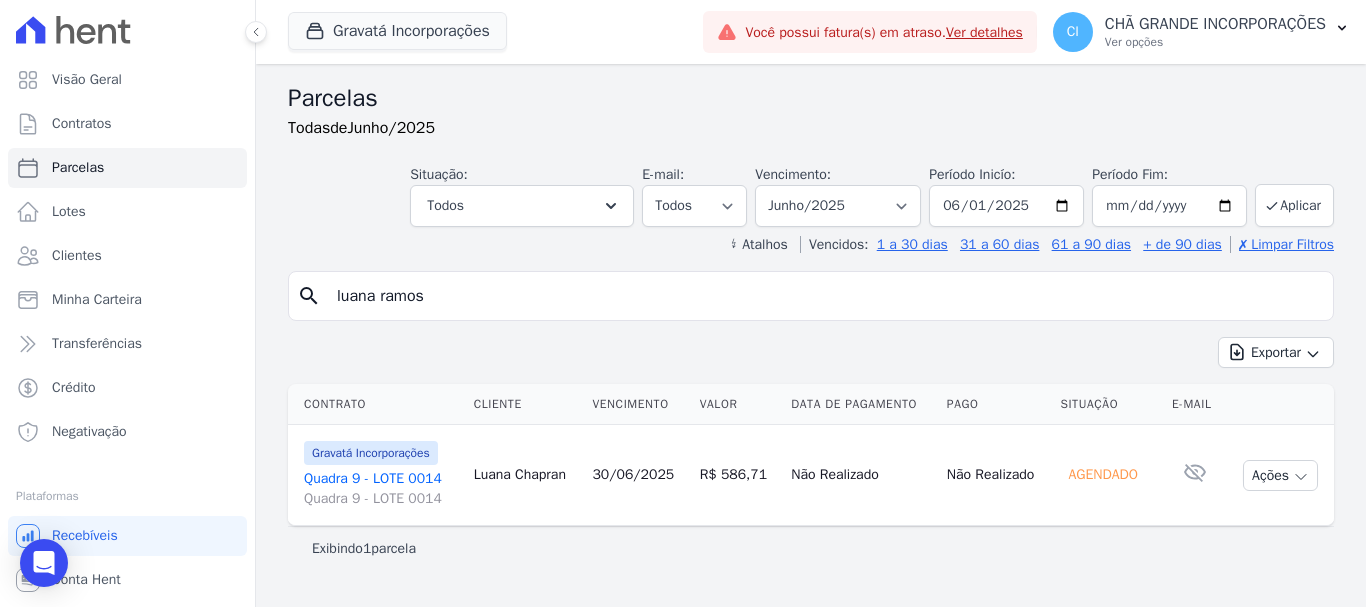 select 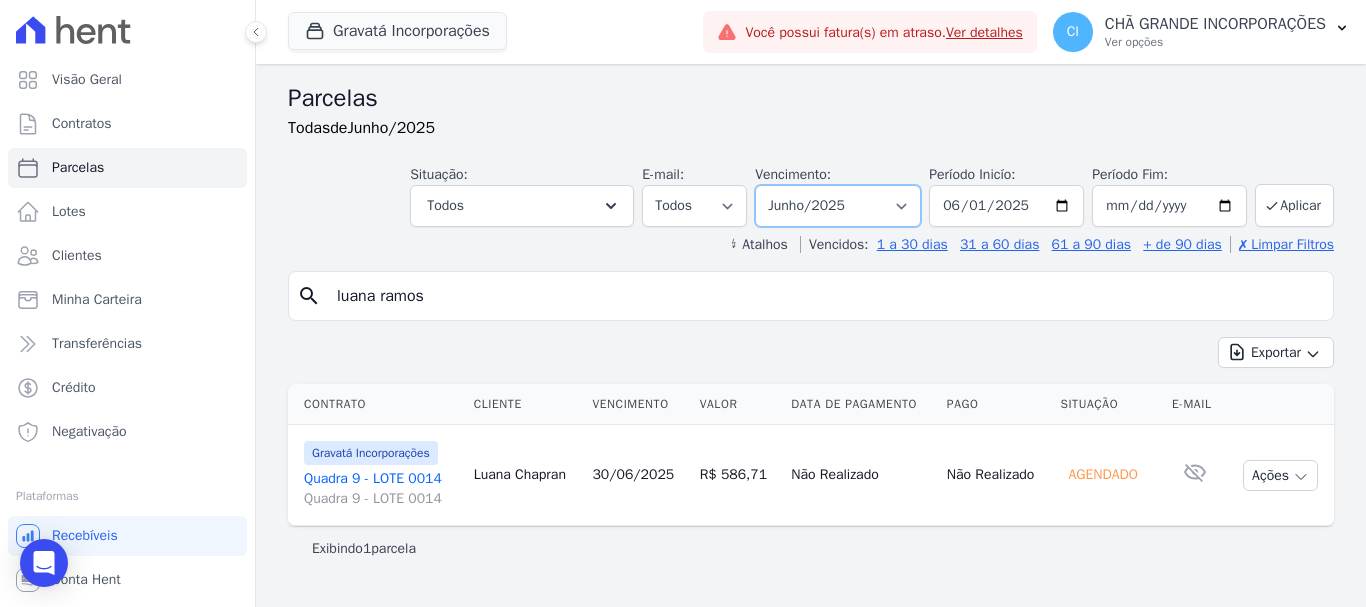 click on "Filtrar por período
────────
Todos os meses
Julho/2021
Agosto/2021
Setembro/2021
Outubro/2021
Novembro/2021
Dezembro/2021
Janeiro/2022
Fevereiro/2022
Março/2022
Abril/2022
Maio/2022
Junho/2022
Julho/2022
Agosto/2022
Setembro/2022
Outubro/2022
Novembro/2022
Dezembro/2022
Janeiro/2023
Fevereiro/2023
Março/2023
Abril/2023
Maio/2023
Junho/2023
Julho/2023
Agosto/2023
Setembro/2023
Outubro/2023
Novembro/2023
Dezembro/2023
Janeiro/2024
Fevereiro/2024
Março/2024
Abril/2024
Maio/2024
Junho/2024
Julho/2024
Agosto/2024
Setembro/2024
Outubro/2024
Novembro/2024
Dezembro/2024
Janeiro/2025
Fevereiro/2025
Março/2025
Abril/2025
Maio/2025
Junho/2025
Julho/2025
Agosto/2025
Setembro/2025
Outubro/2025
Novembro/2025
Dezembro/2025
Janeiro/2026
Fevereiro/2026
Março/2026
Abril/2026
Maio/2026
Junho/2026
Julho/2026
Agosto/2026
Setembro/2026
Outubro/2026
Novembro/2026" at bounding box center [838, 206] 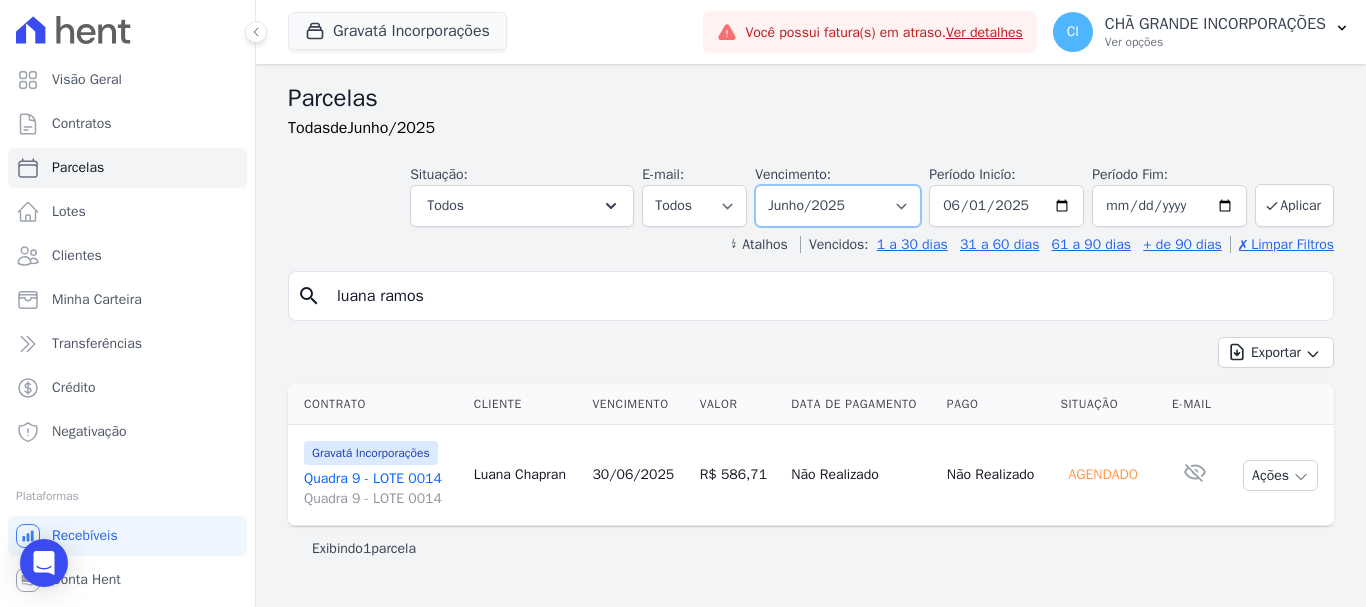 select on "07/2025" 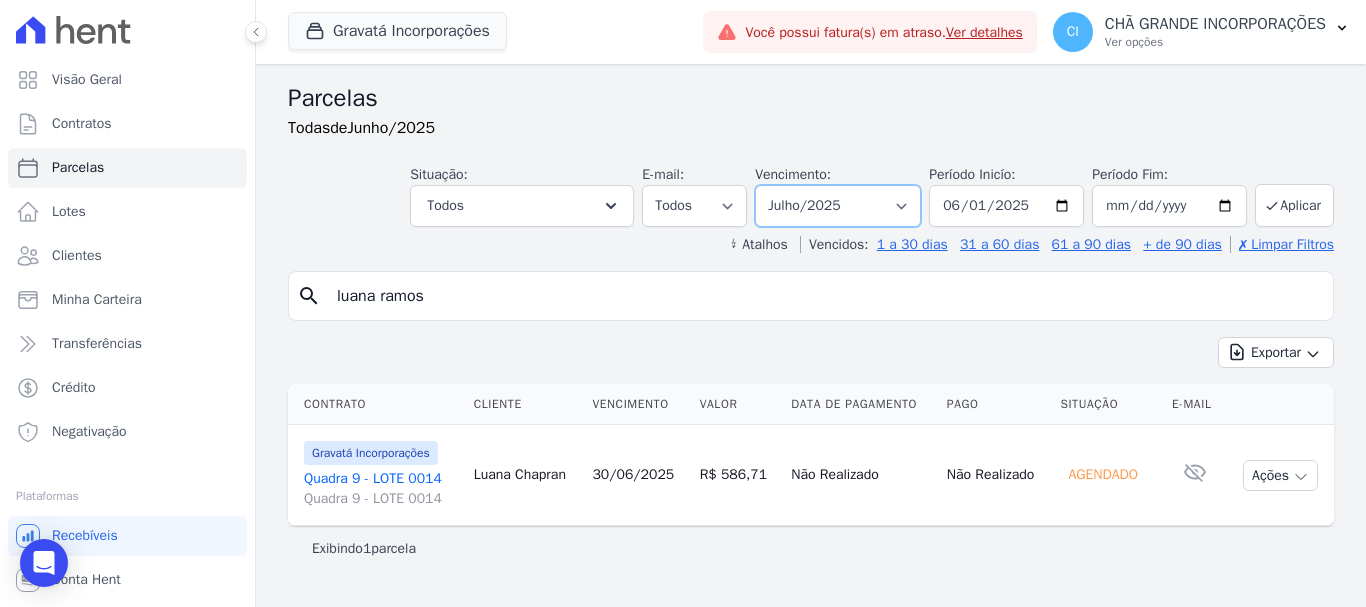 click on "Filtrar por período
────────
Todos os meses
Julho/2021
Agosto/2021
Setembro/2021
Outubro/2021
Novembro/2021
Dezembro/2021
Janeiro/2022
Fevereiro/2022
Março/2022
Abril/2022
Maio/2022
Junho/2022
Julho/2022
Agosto/2022
Setembro/2022
Outubro/2022
Novembro/2022
Dezembro/2022
Janeiro/2023
Fevereiro/2023
Março/2023
Abril/2023
Maio/2023
Junho/2023
Julho/2023
Agosto/2023
Setembro/2023
Outubro/2023
Novembro/2023
Dezembro/2023
Janeiro/2024
Fevereiro/2024
Março/2024
Abril/2024
Maio/2024
Junho/2024
Julho/2024
Agosto/2024
Setembro/2024
Outubro/2024
Novembro/2024
Dezembro/2024
Janeiro/2025
Fevereiro/2025
Março/2025
Abril/2025
Maio/2025
Junho/2025
Julho/2025
Agosto/2025
Setembro/2025
Outubro/2025
Novembro/2025
Dezembro/2025
Janeiro/2026
Fevereiro/2026
Março/2026
Abril/2026
Maio/2026
Junho/2026
Julho/2026
Agosto/2026
Setembro/2026
Outubro/2026
Novembro/2026" at bounding box center [838, 206] 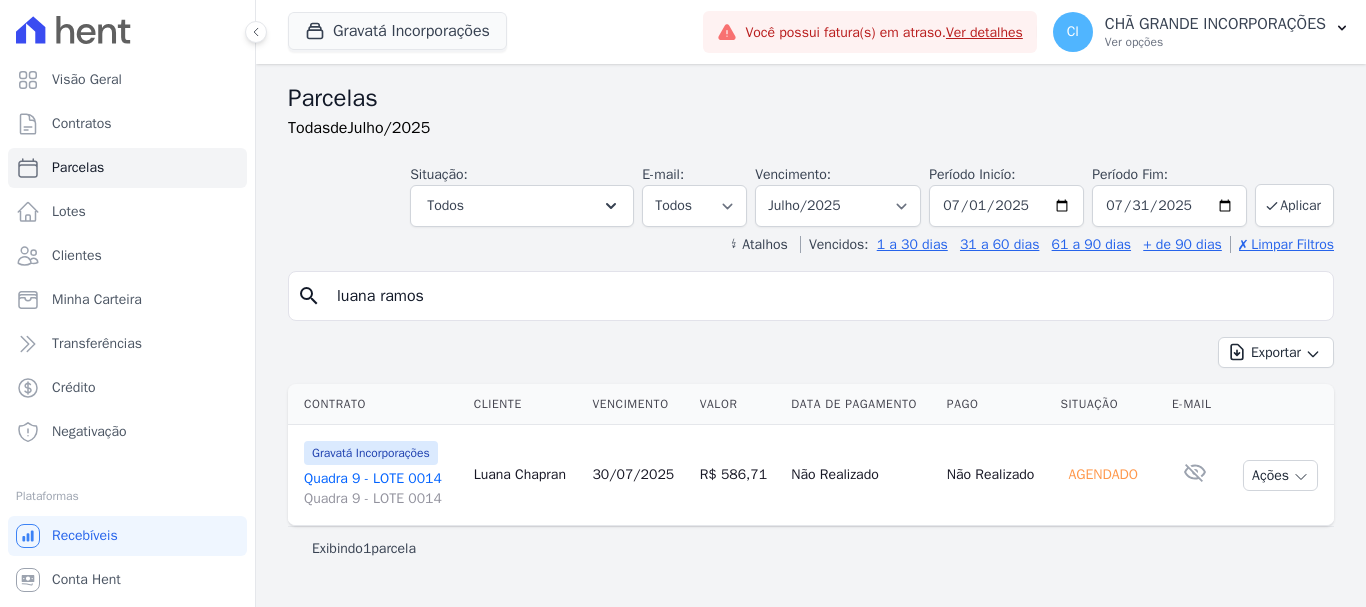 select 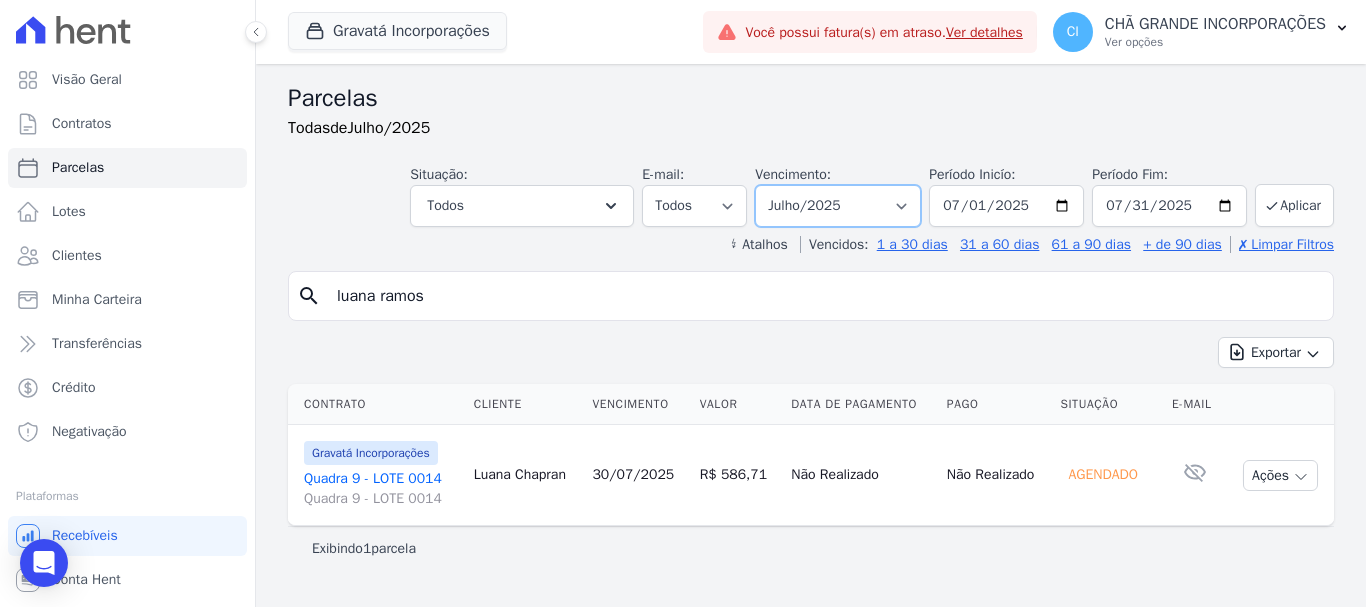 click on "Filtrar por período
────────
Todos os meses
Julho/2021
Agosto/2021
Setembro/2021
Outubro/2021
Novembro/2021
Dezembro/2021
Janeiro/2022
Fevereiro/2022
Março/2022
Abril/2022
Maio/2022
Junho/2022
Julho/2022
Agosto/2022
Setembro/2022
Outubro/2022
Novembro/2022
Dezembro/2022
Janeiro/2023
Fevereiro/2023
Março/2023
Abril/2023
Maio/2023
Junho/2023
Julho/2023
Agosto/2023
Setembro/2023
Outubro/2023
Novembro/2023
Dezembro/2023
Janeiro/2024
Fevereiro/2024
Março/2024
Abril/2024
Maio/2024
Junho/2024
Julho/2024
Agosto/2024
Setembro/2024
Outubro/2024
Novembro/2024
Dezembro/2024
Janeiro/2025
Fevereiro/2025
Março/2025
Abril/2025
Maio/2025
Junho/2025
Julho/2025
Agosto/2025
Setembro/2025
Outubro/2025
Novembro/2025
Dezembro/2025
Janeiro/2026
Fevereiro/2026
Março/2026
Abril/2026
Maio/2026
Junho/2026
Julho/2026
Agosto/2026
Setembro/2026
Outubro/2026
Novembro/2026" at bounding box center (838, 206) 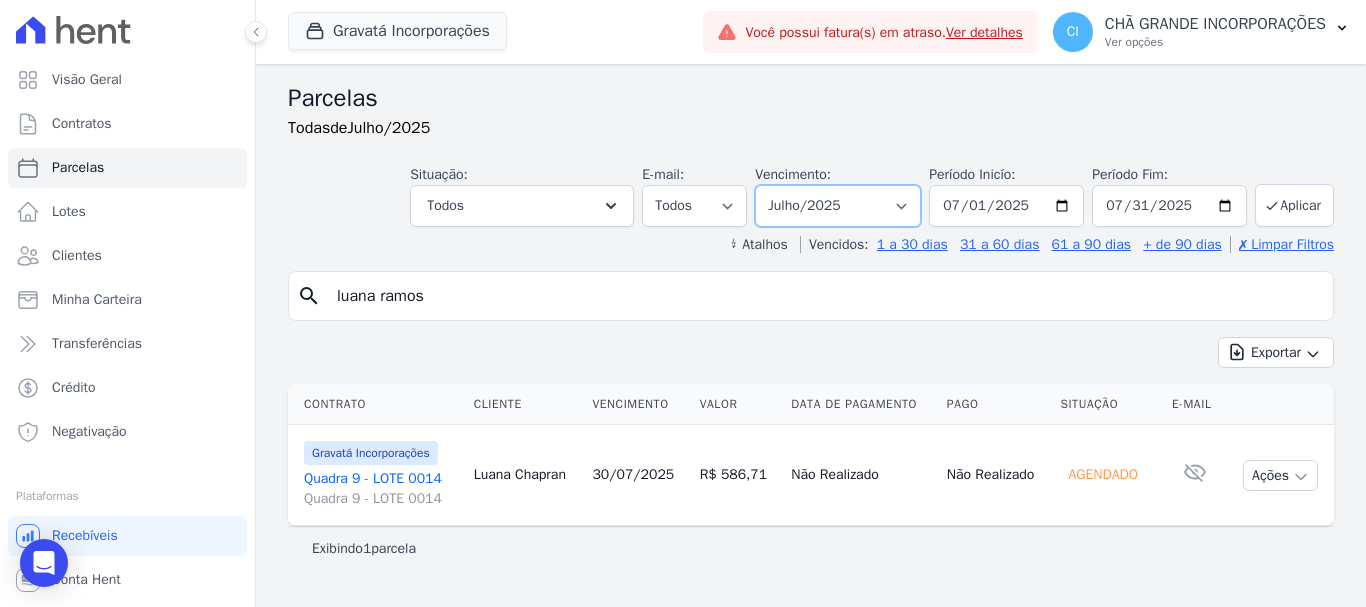 select on "06/2025" 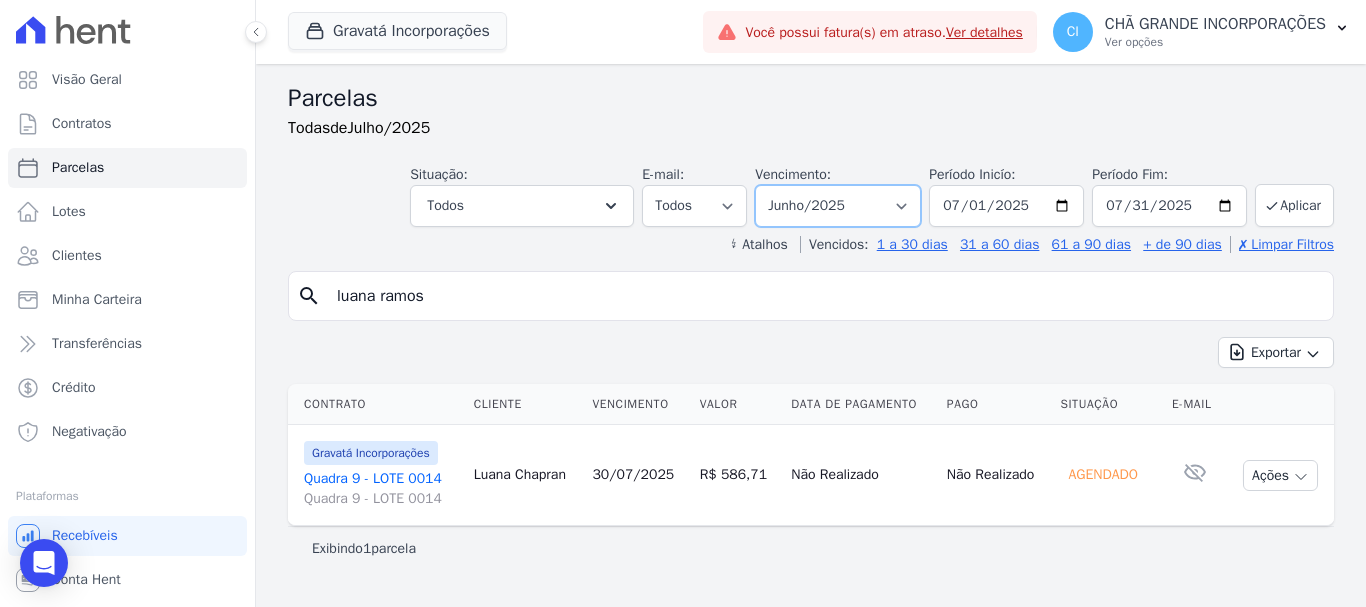 click on "Filtrar por período
────────
Todos os meses
Julho/2021
Agosto/2021
Setembro/2021
Outubro/2021
Novembro/2021
Dezembro/2021
Janeiro/2022
Fevereiro/2022
Março/2022
Abril/2022
Maio/2022
Junho/2022
Julho/2022
Agosto/2022
Setembro/2022
Outubro/2022
Novembro/2022
Dezembro/2022
Janeiro/2023
Fevereiro/2023
Março/2023
Abril/2023
Maio/2023
Junho/2023
Julho/2023
Agosto/2023
Setembro/2023
Outubro/2023
Novembro/2023
Dezembro/2023
Janeiro/2024
Fevereiro/2024
Março/2024
Abril/2024
Maio/2024
Junho/2024
Julho/2024
Agosto/2024
Setembro/2024
Outubro/2024
Novembro/2024
Dezembro/2024
Janeiro/2025
Fevereiro/2025
Março/2025
Abril/2025
Maio/2025
Junho/2025
Julho/2025
Agosto/2025
Setembro/2025
Outubro/2025
Novembro/2025
Dezembro/2025
Janeiro/2026
Fevereiro/2026
Março/2026
Abril/2026
Maio/2026
Junho/2026
Julho/2026
Agosto/2026
Setembro/2026
Outubro/2026
Novembro/2026" at bounding box center (838, 206) 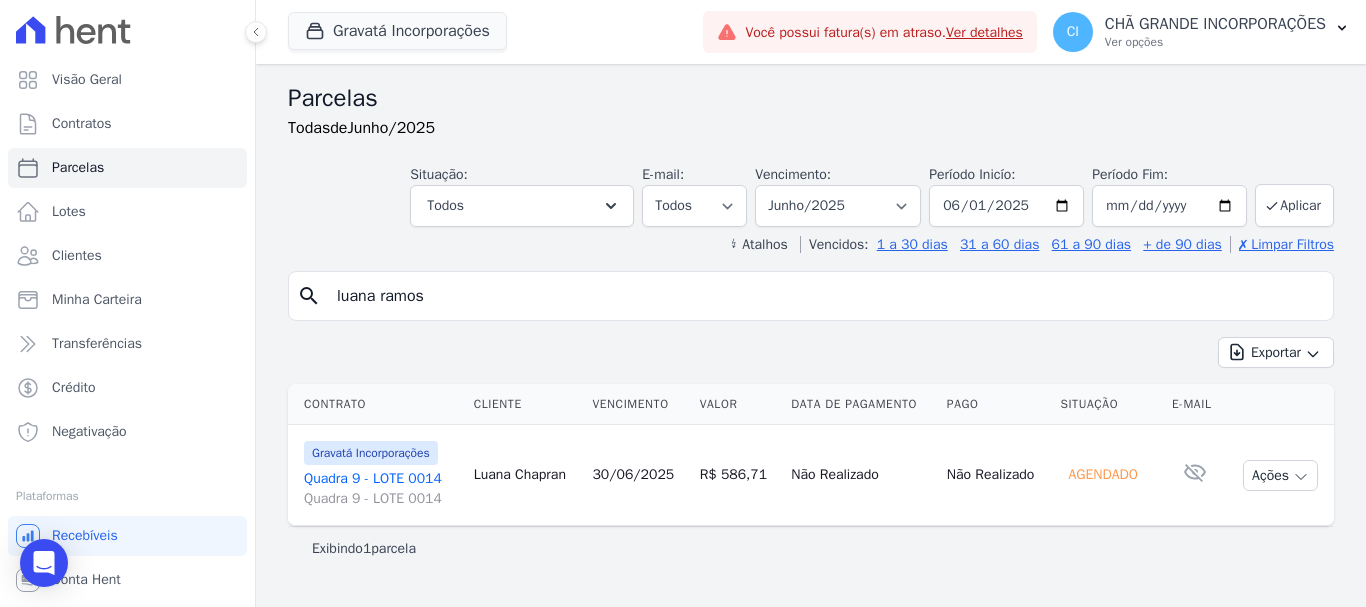 select 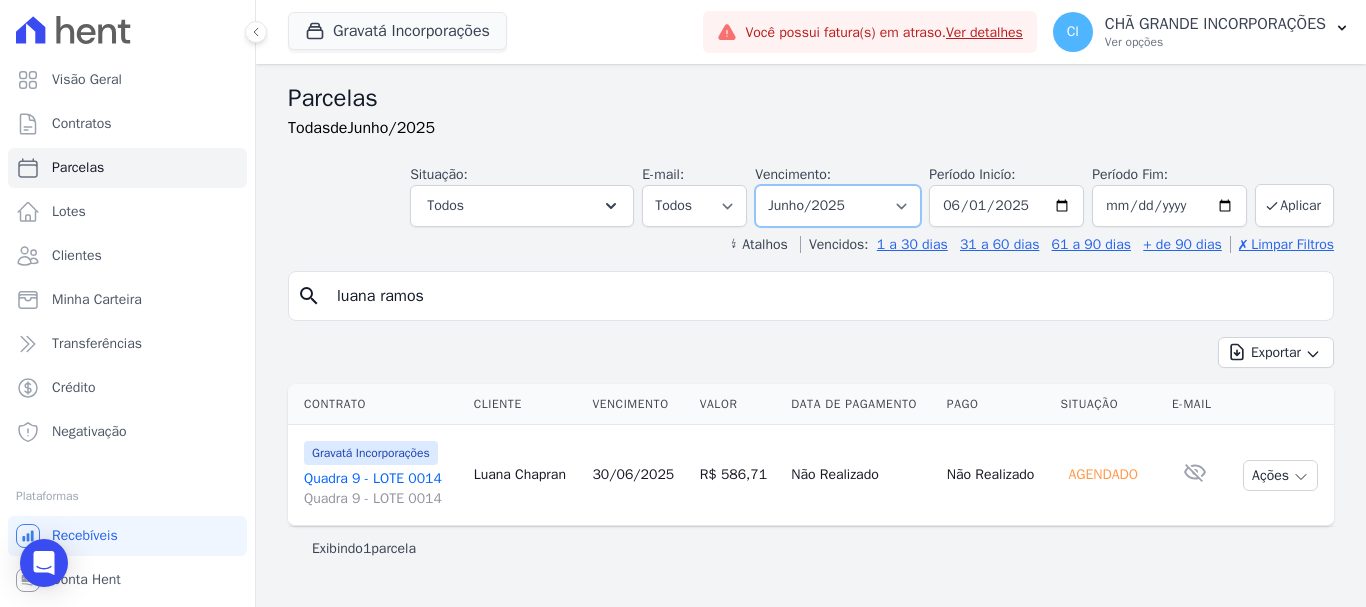 click on "Filtrar por período
────────
Todos os meses
Julho/2021
Agosto/2021
Setembro/2021
Outubro/2021
Novembro/2021
Dezembro/2021
Janeiro/2022
Fevereiro/2022
Março/2022
Abril/2022
Maio/2022
Junho/2022
Julho/2022
Agosto/2022
Setembro/2022
Outubro/2022
Novembro/2022
Dezembro/2022
Janeiro/2023
Fevereiro/2023
Março/2023
Abril/2023
Maio/2023
Junho/2023
Julho/2023
Agosto/2023
Setembro/2023
Outubro/2023
Novembro/2023
Dezembro/2023
Janeiro/2024
Fevereiro/2024
Março/2024
Abril/2024
Maio/2024
Junho/2024
Julho/2024
Agosto/2024
Setembro/2024
Outubro/2024
Novembro/2024
Dezembro/2024
Janeiro/2025
Fevereiro/2025
Março/2025
Abril/2025
Maio/2025
Junho/2025
Julho/2025
Agosto/2025
Setembro/2025
Outubro/2025
Novembro/2025
Dezembro/2025
Janeiro/2026
Fevereiro/2026
Março/2026
Abril/2026
Maio/2026
Junho/2026
Julho/2026
Agosto/2026
Setembro/2026
Outubro/2026
Novembro/2026" at bounding box center (838, 206) 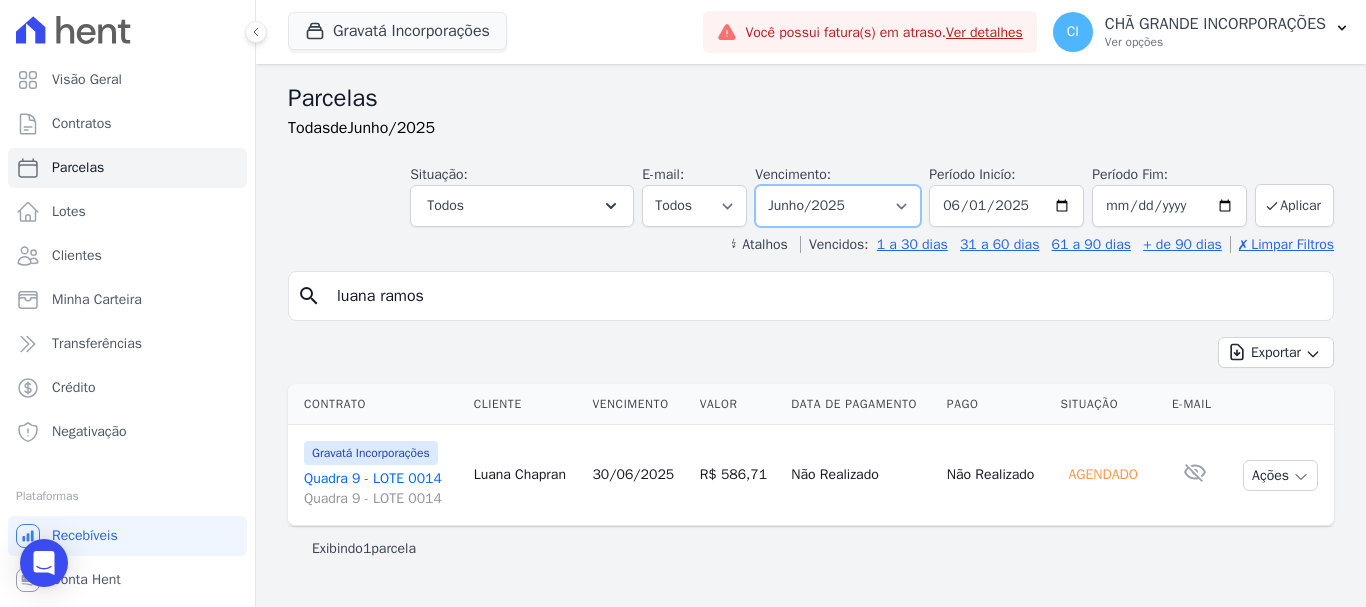 select on "05/2025" 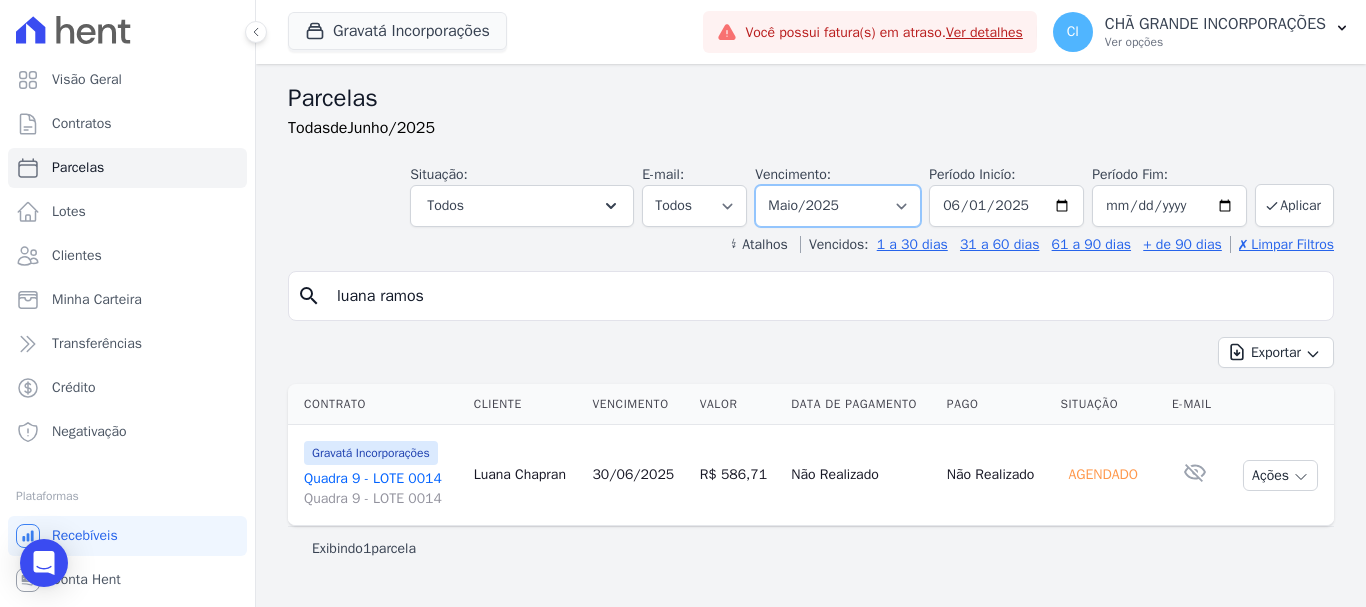 click on "Filtrar por período
────────
Todos os meses
Julho/2021
Agosto/2021
Setembro/2021
Outubro/2021
Novembro/2021
Dezembro/2021
Janeiro/2022
Fevereiro/2022
Março/2022
Abril/2022
Maio/2022
Junho/2022
Julho/2022
Agosto/2022
Setembro/2022
Outubro/2022
Novembro/2022
Dezembro/2022
Janeiro/2023
Fevereiro/2023
Março/2023
Abril/2023
Maio/2023
Junho/2023
Julho/2023
Agosto/2023
Setembro/2023
Outubro/2023
Novembro/2023
Dezembro/2023
Janeiro/2024
Fevereiro/2024
Março/2024
Abril/2024
Maio/2024
Junho/2024
Julho/2024
Agosto/2024
Setembro/2024
Outubro/2024
Novembro/2024
Dezembro/2024
Janeiro/2025
Fevereiro/2025
Março/2025
Abril/2025
Maio/2025
Junho/2025
Julho/2025
Agosto/2025
Setembro/2025
Outubro/2025
Novembro/2025
Dezembro/2025
Janeiro/2026
Fevereiro/2026
Março/2026
Abril/2026
Maio/2026
Junho/2026
Julho/2026
Agosto/2026
Setembro/2026
Outubro/2026
Novembro/2026" at bounding box center (838, 206) 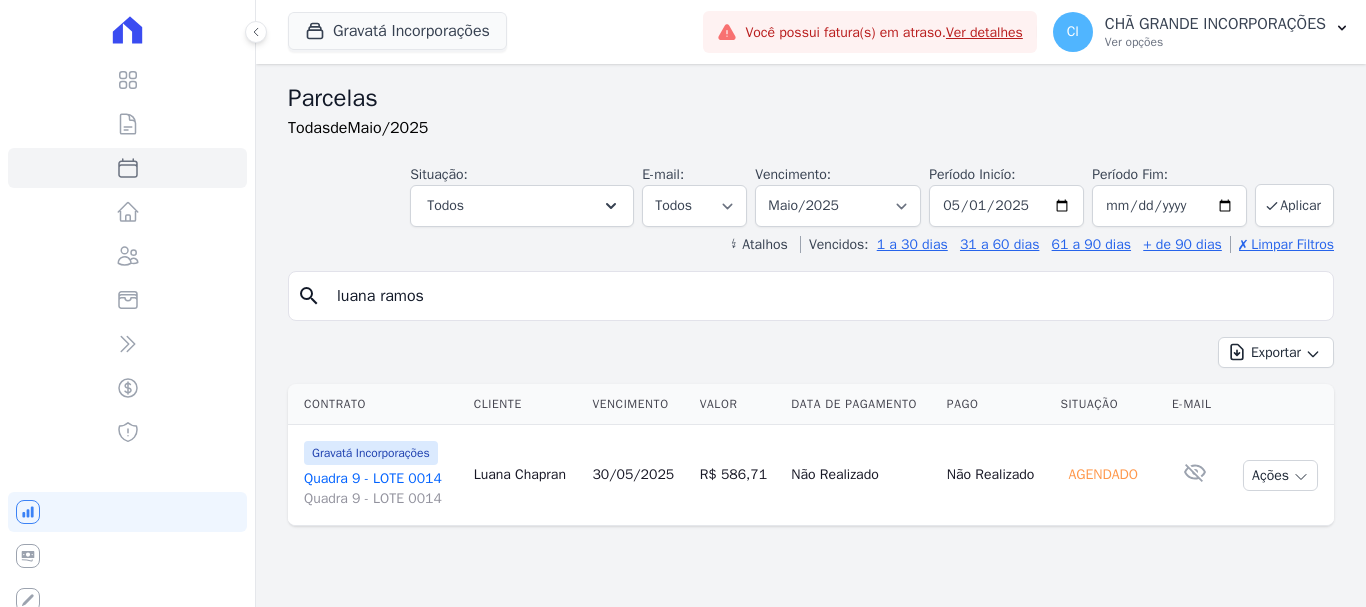 select 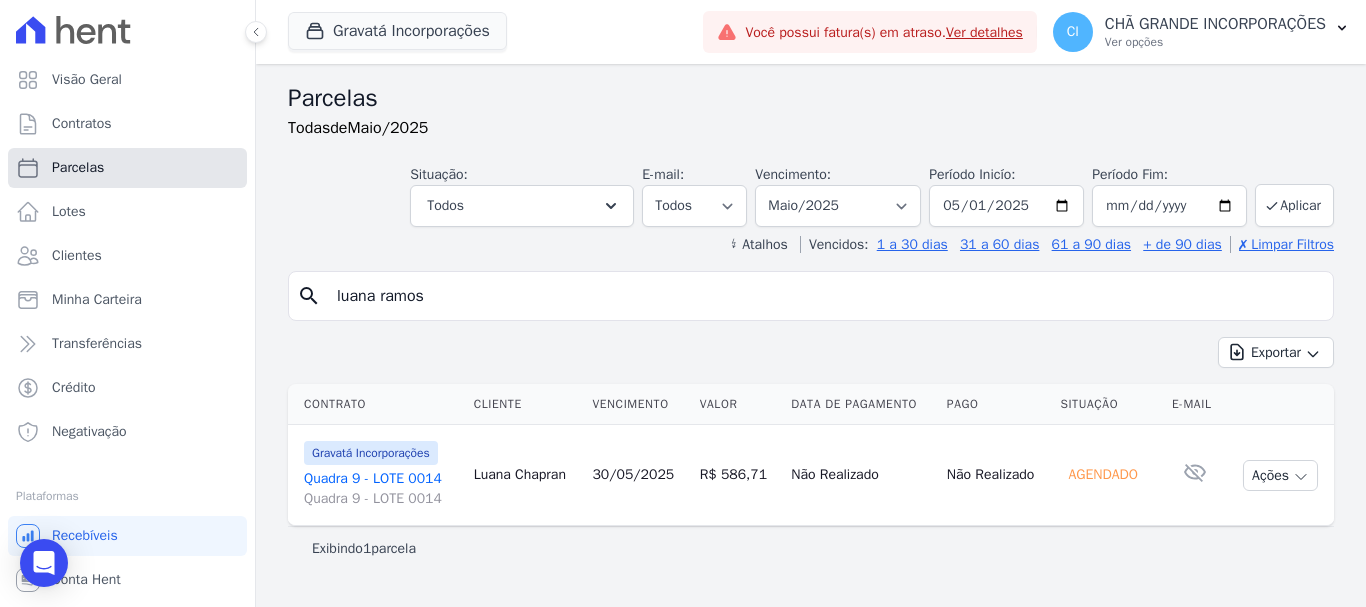 click on "Parcelas" at bounding box center (78, 168) 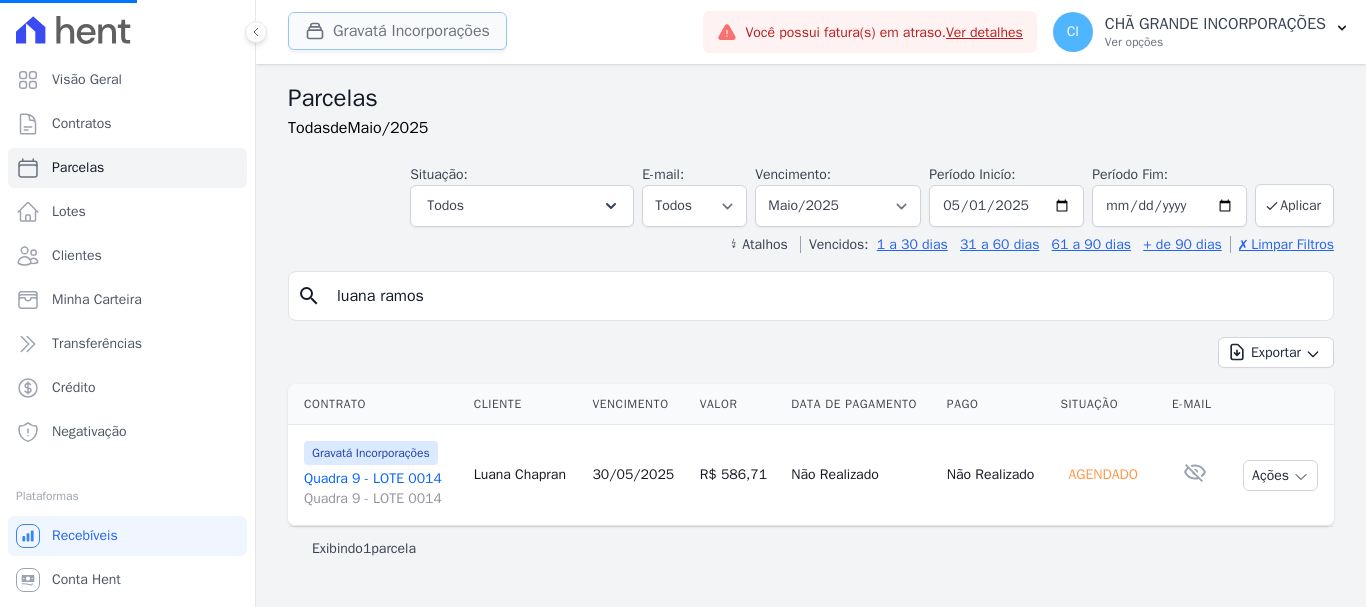 click on "Gravatá Incorporações" at bounding box center [397, 31] 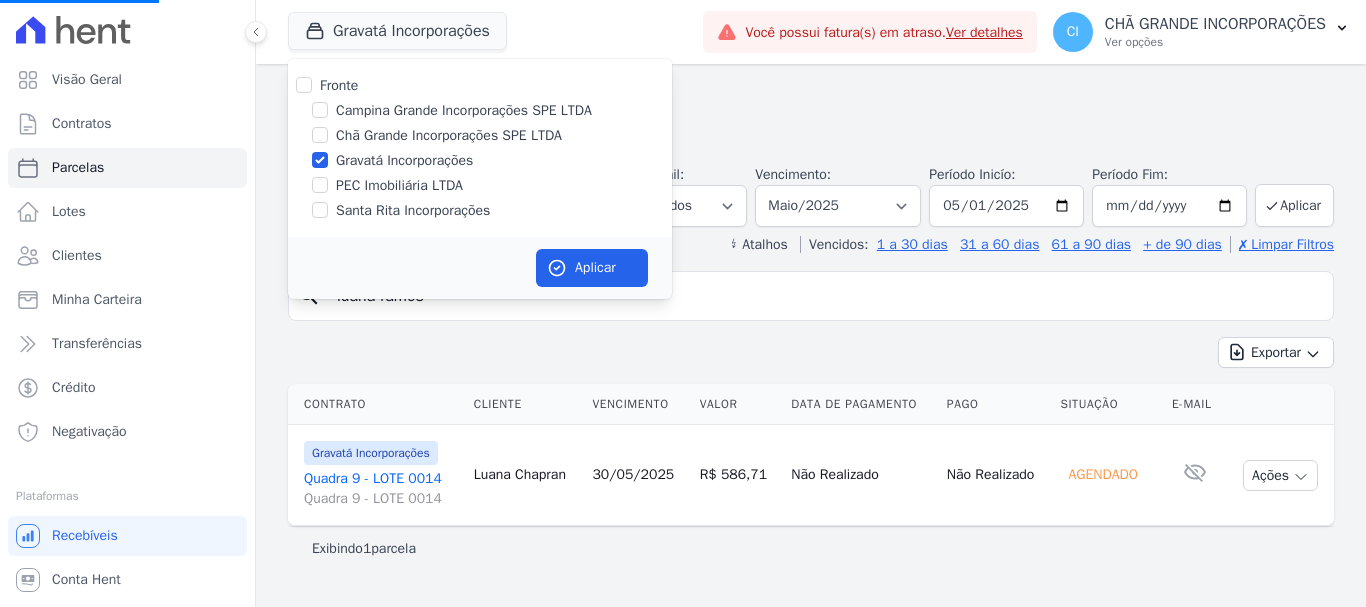 click on "Fronte
Campina Grande Incorporações SPE LTDA
Chã Grande Incorporações SPE LTDA
Gravatá Incorporações
PEC Imobiliária LTDA
Santa Rita Incorporações" at bounding box center (480, 148) 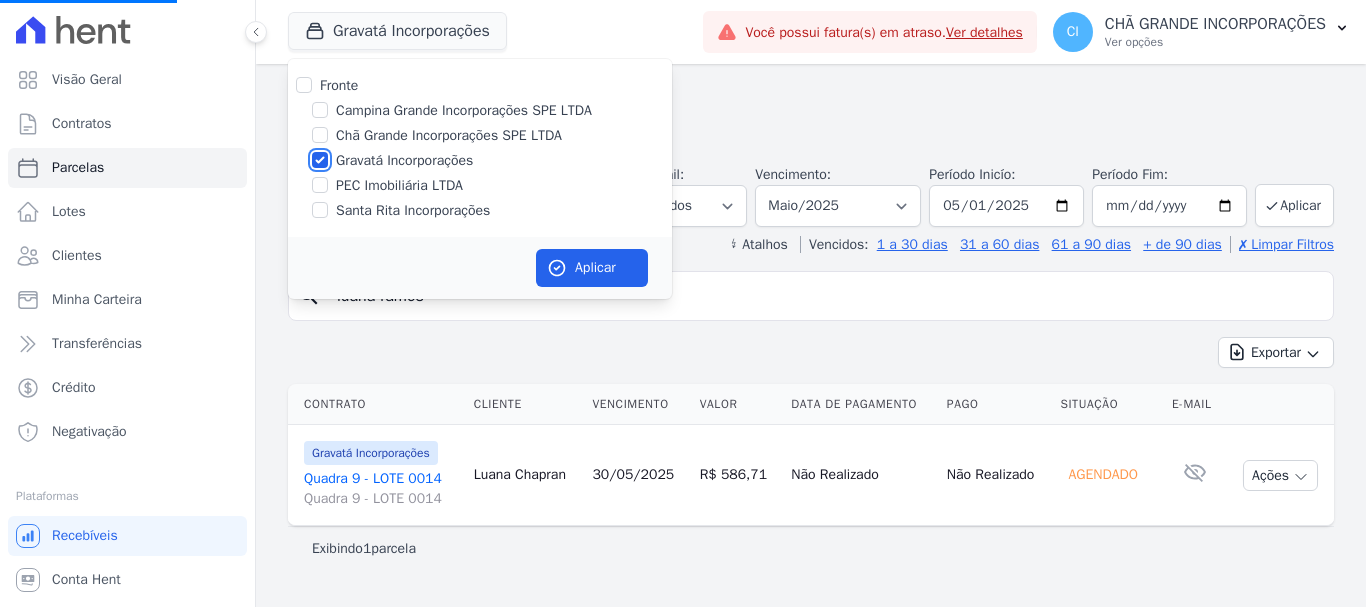 drag, startPoint x: 316, startPoint y: 157, endPoint x: 326, endPoint y: 132, distance: 26.925823 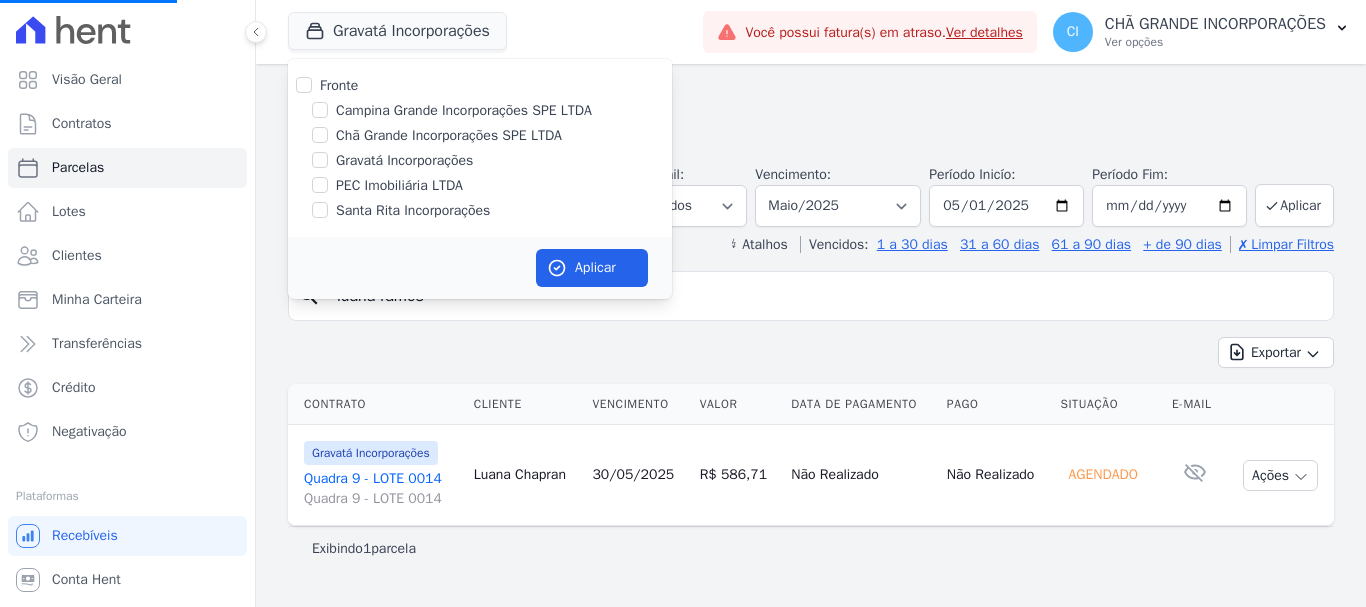 select 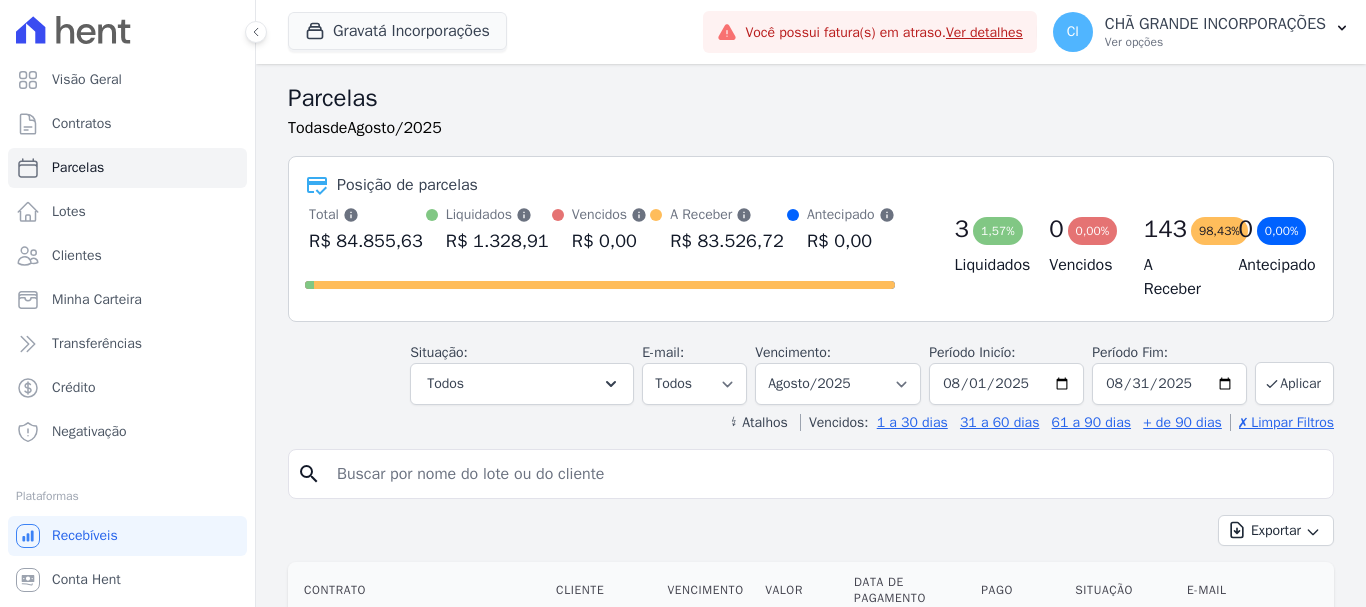 click on "Todas" at bounding box center (309, 128) 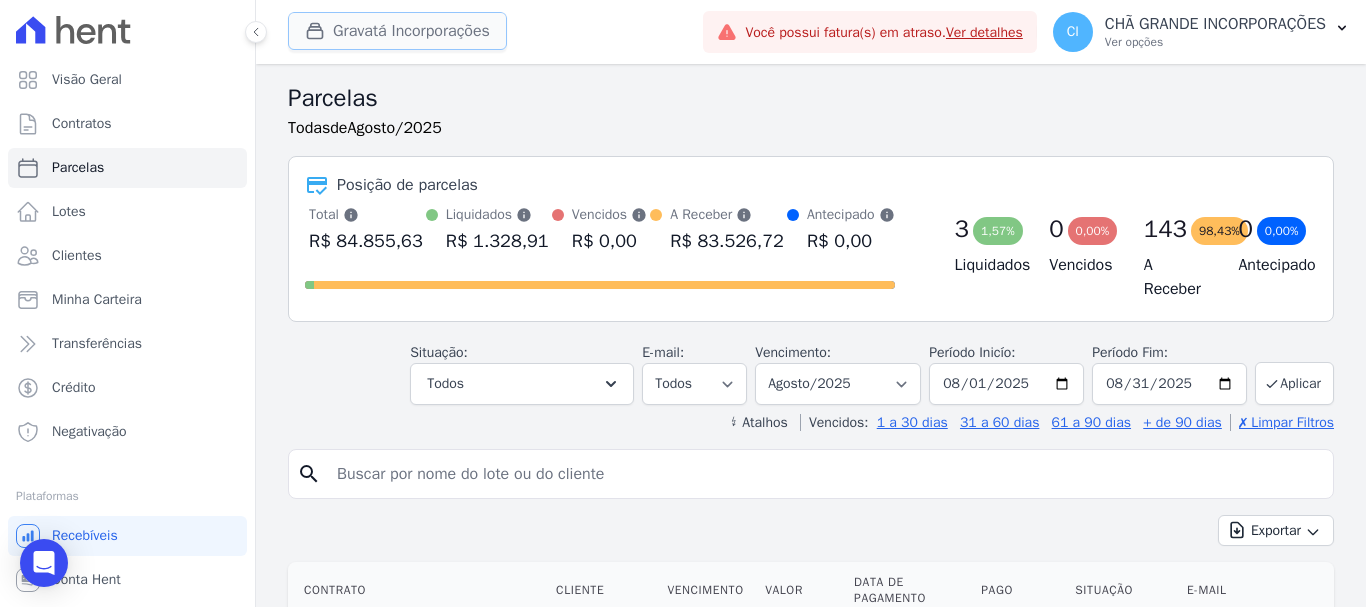click on "Gravatá Incorporações" at bounding box center [397, 31] 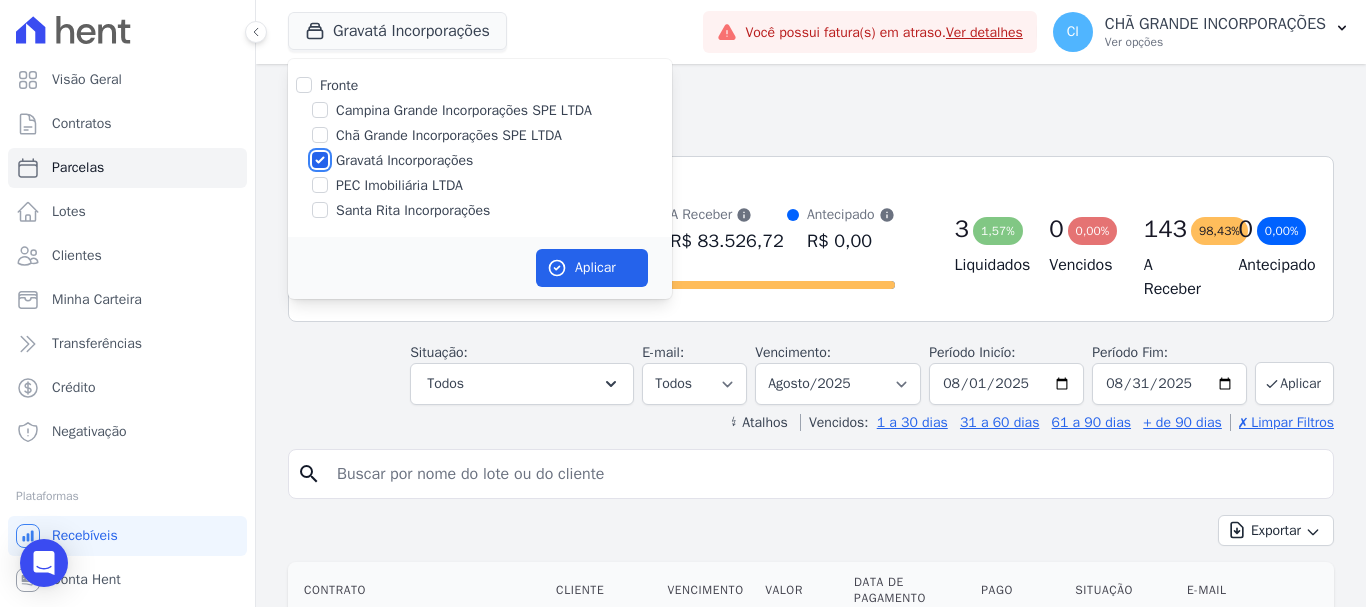 click on "Gravatá Incorporações" at bounding box center [320, 160] 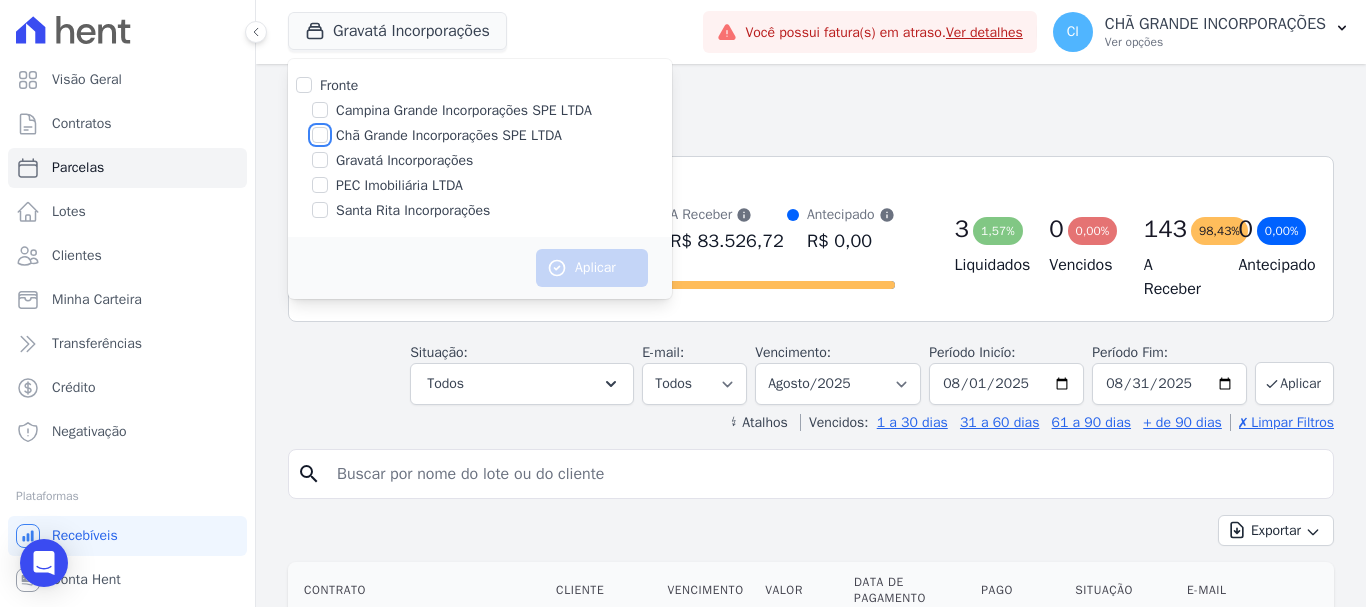 click on "Chã Grande Incorporações SPE LTDA" at bounding box center (320, 135) 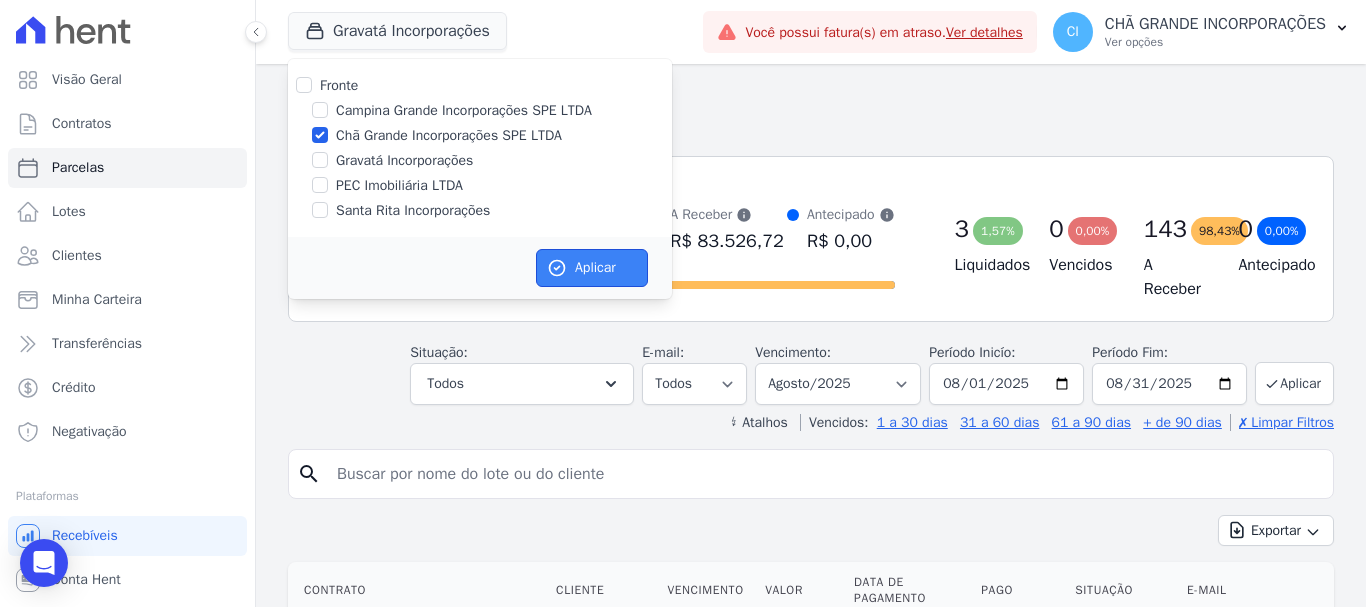 click on "Aplicar" at bounding box center (592, 268) 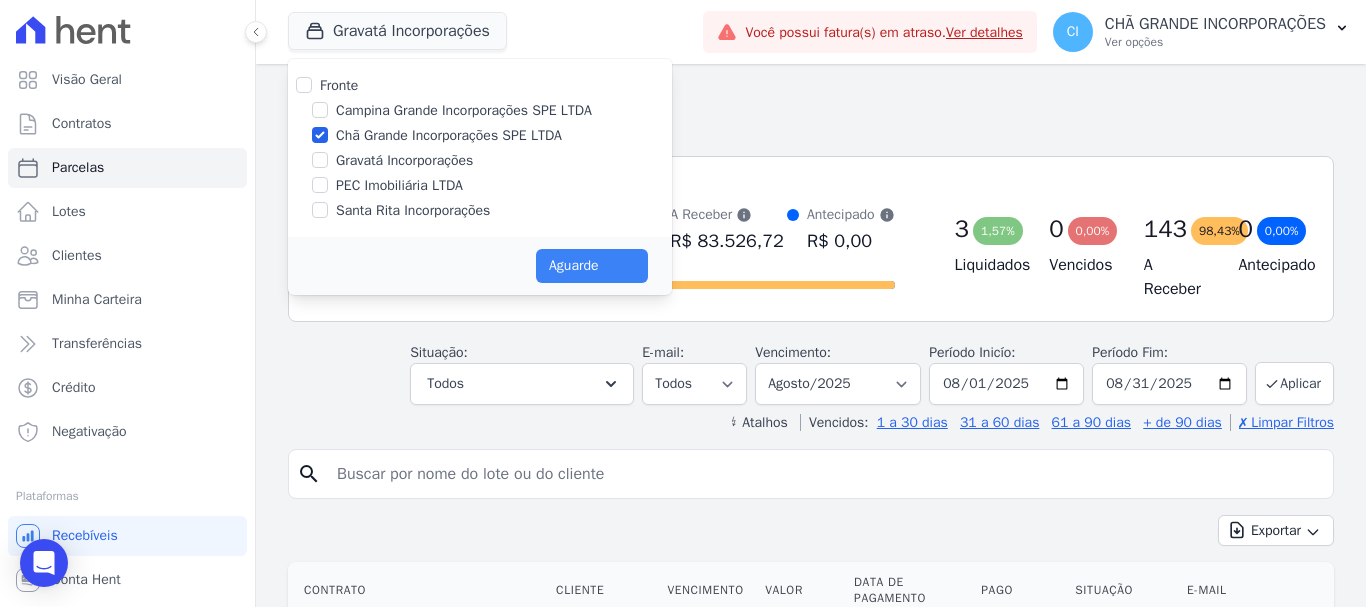 select 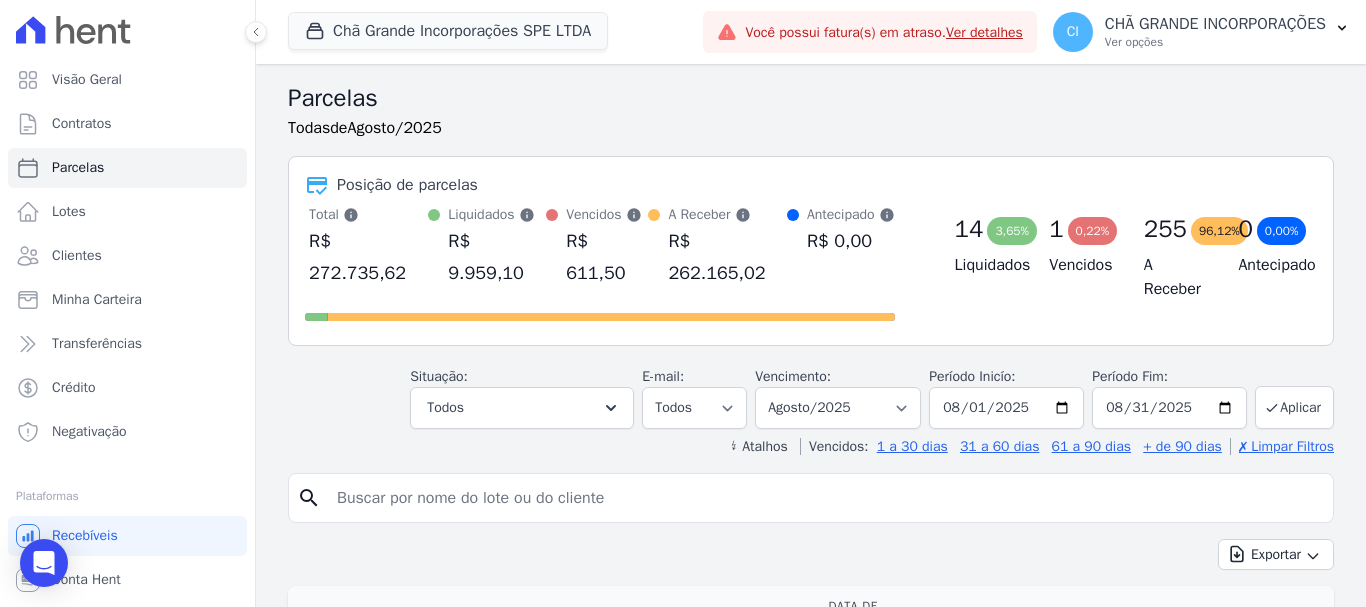 click at bounding box center [825, 498] 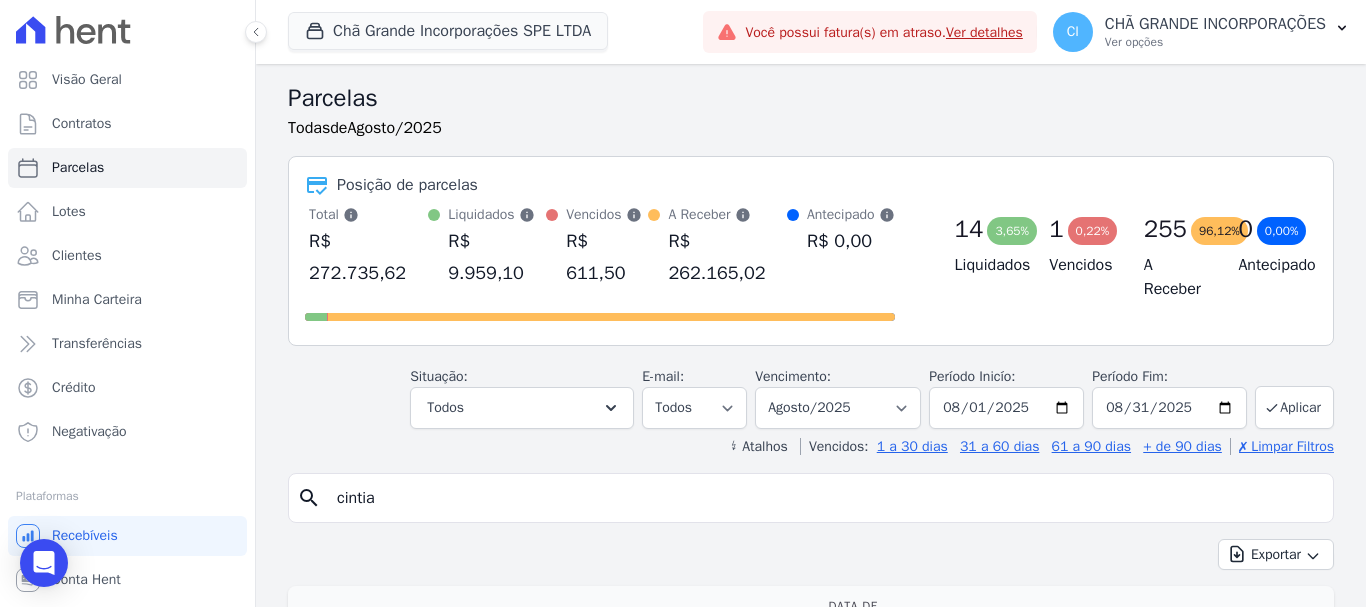 type on "cintia" 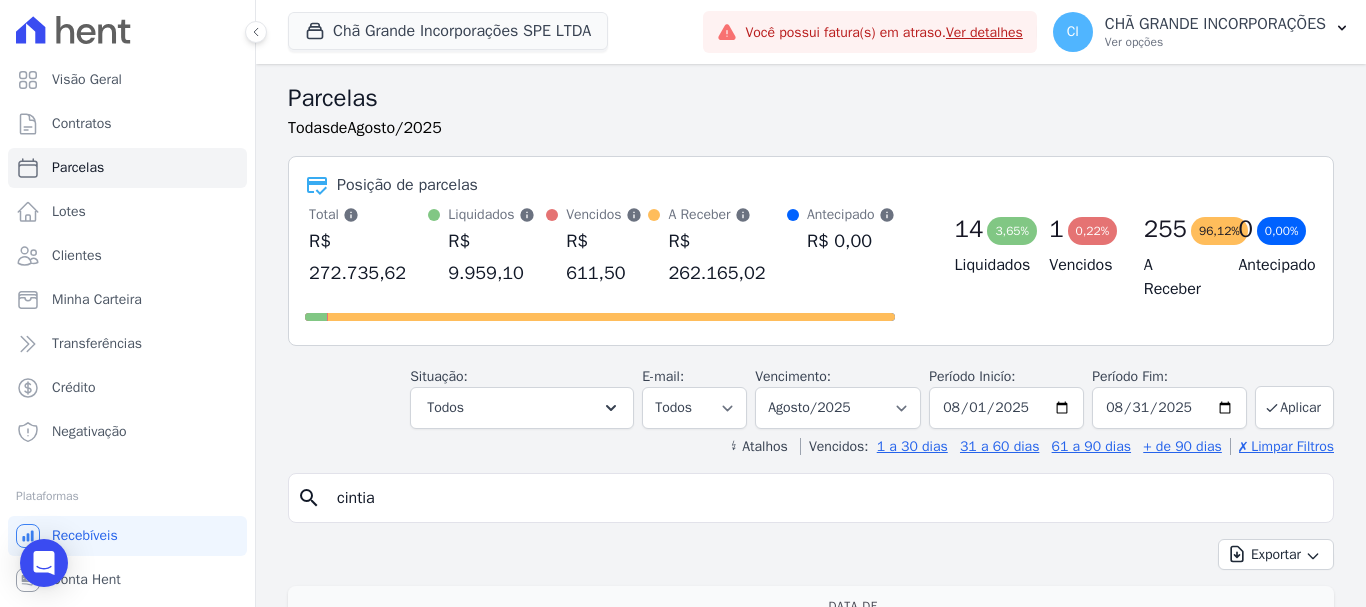 select 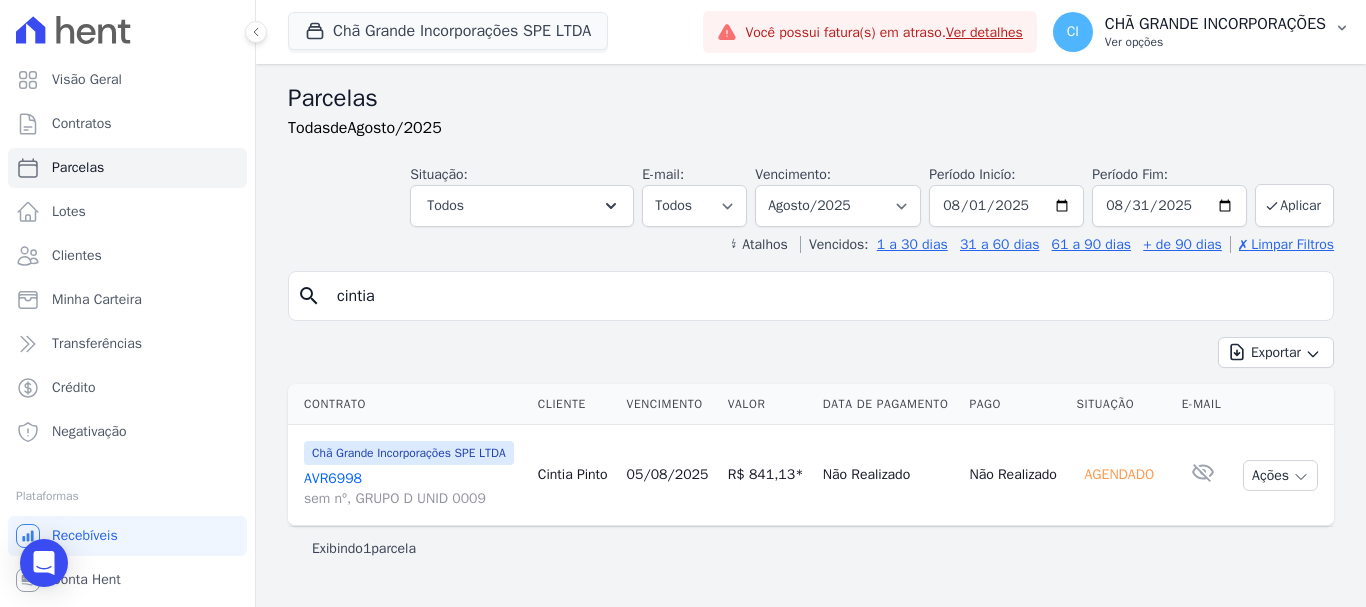 click on "Ver opções" at bounding box center [1215, 42] 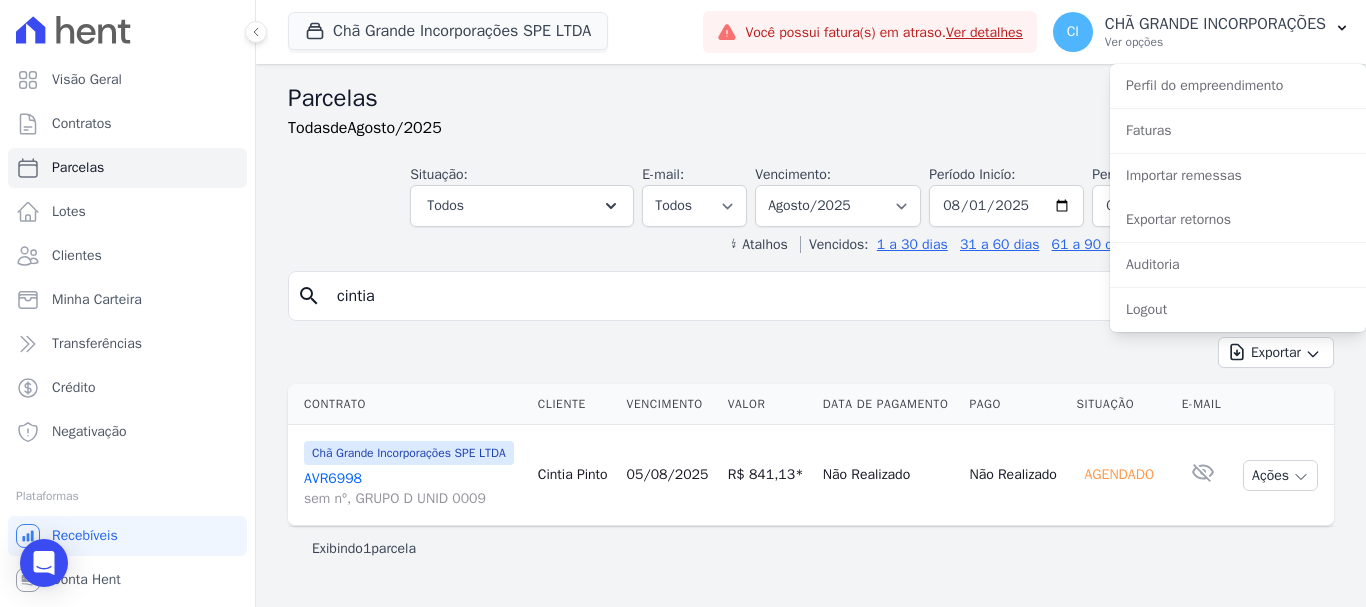 click on "Exibindo  1  parcela" at bounding box center (811, 548) 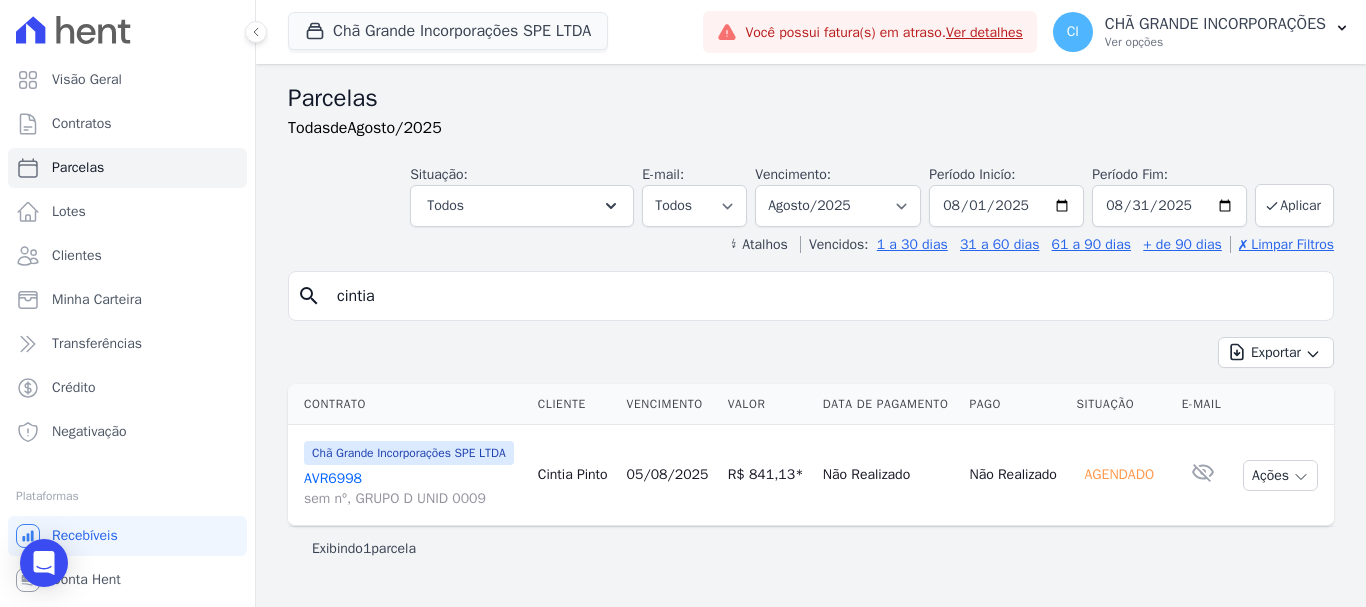 click on "Exportar
Exportar PDF
Exportar CSV" at bounding box center (811, 360) 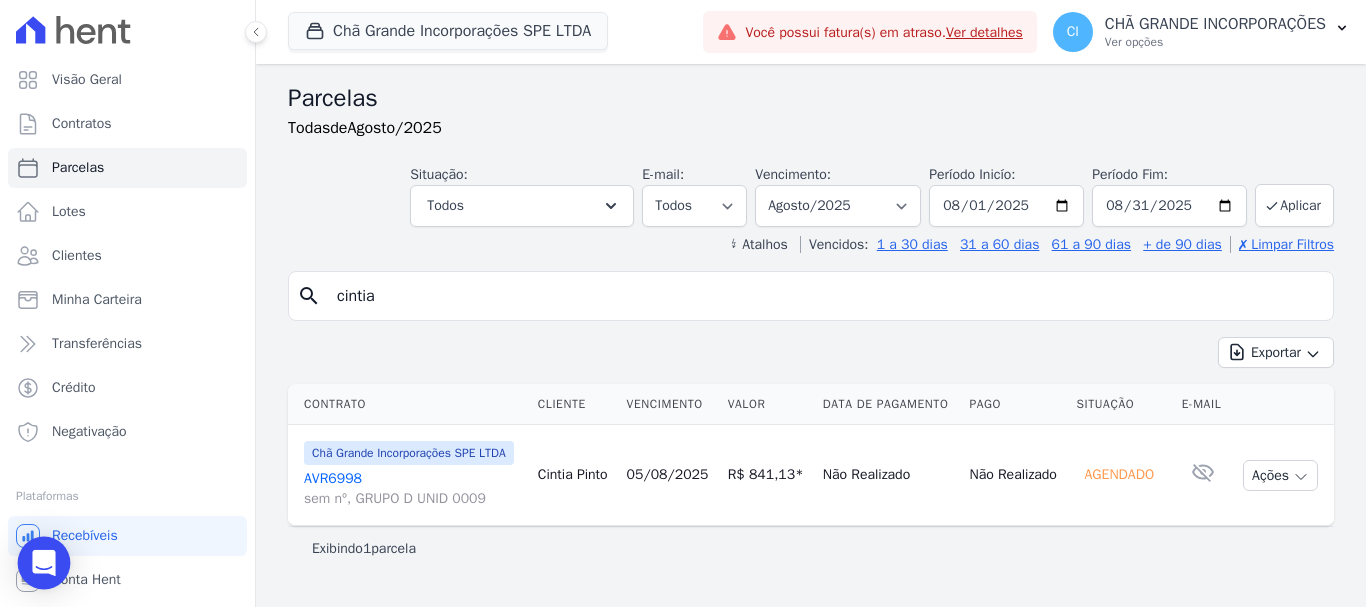 click 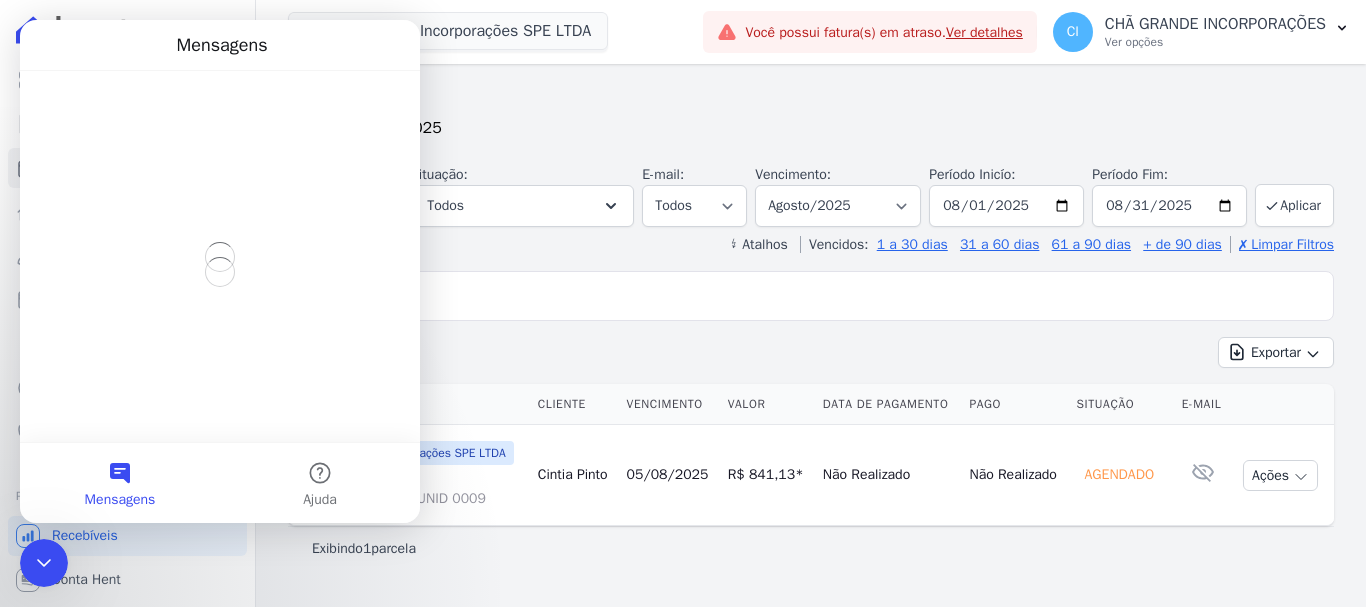 scroll, scrollTop: 0, scrollLeft: 0, axis: both 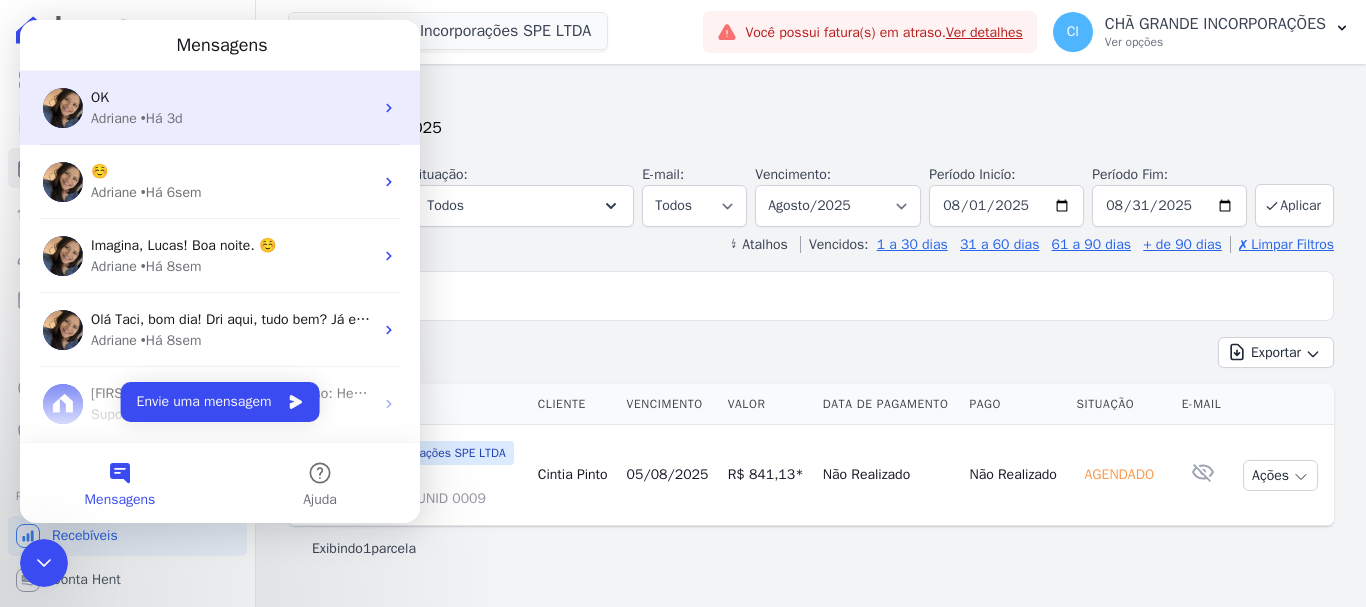 click on "[FIRST] • Há 3d" at bounding box center [232, 118] 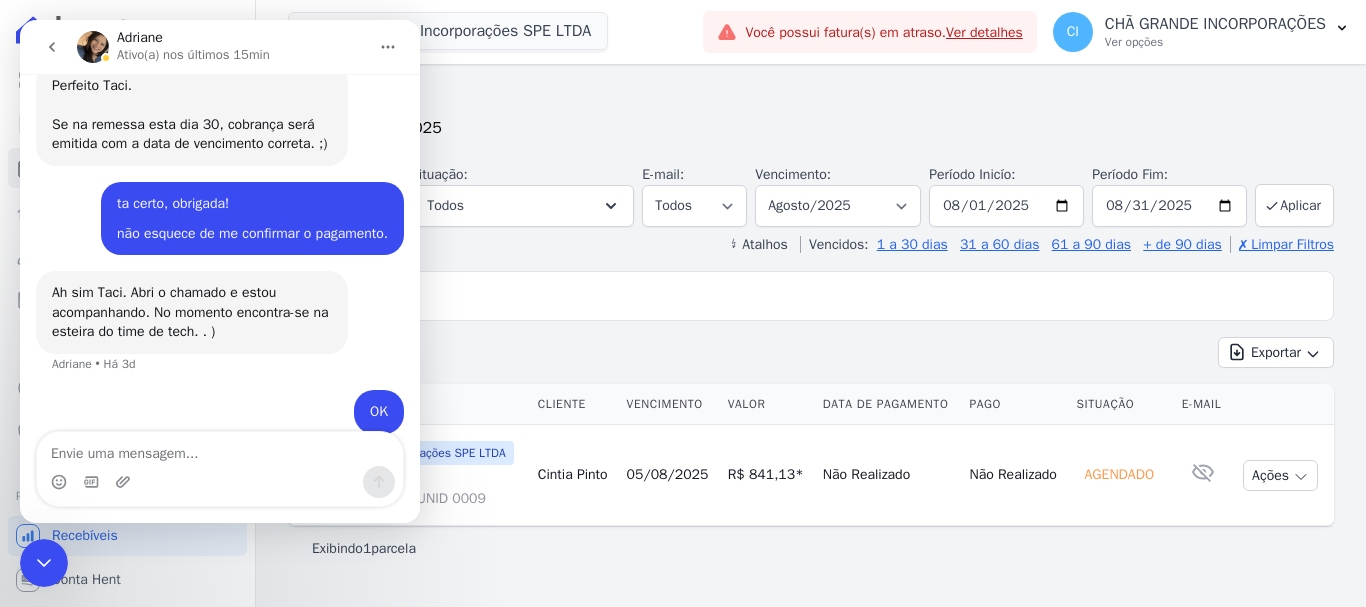 scroll, scrollTop: 6729, scrollLeft: 0, axis: vertical 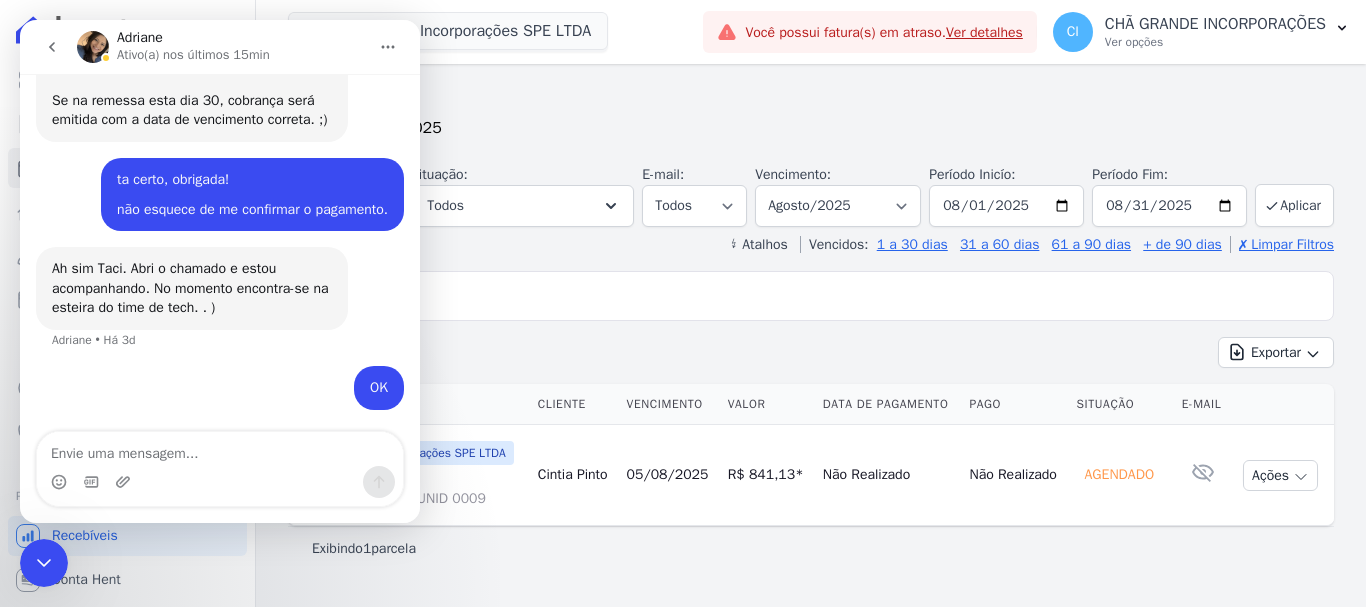 click at bounding box center (220, 449) 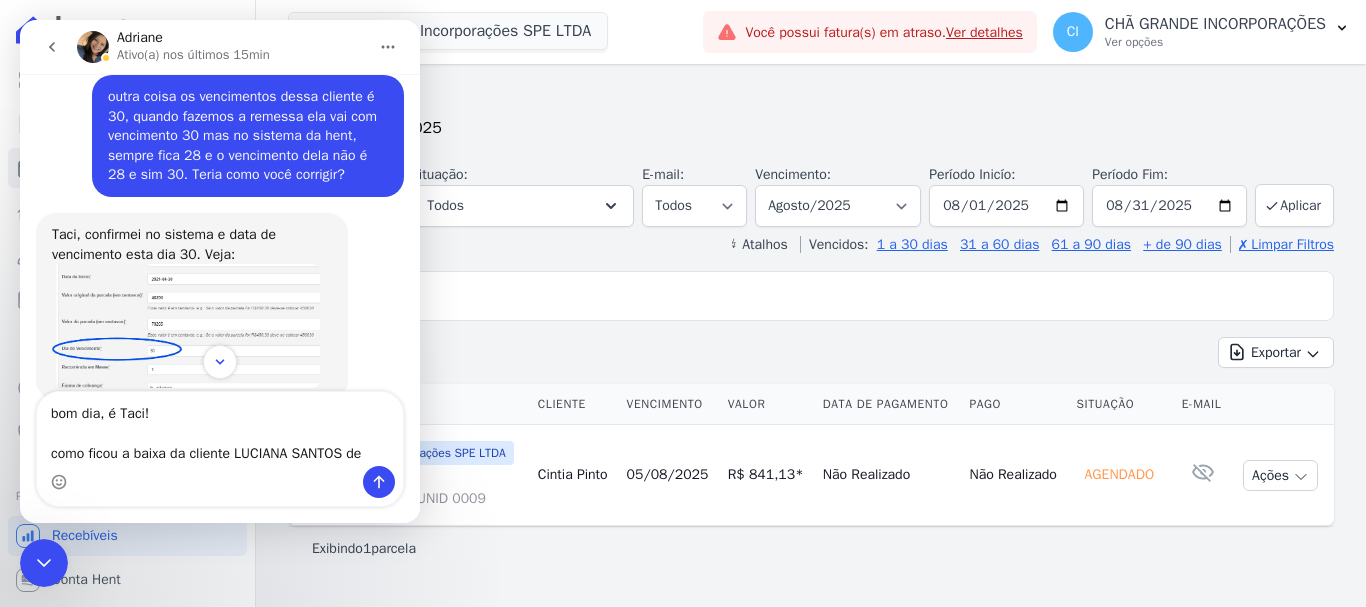 scroll, scrollTop: 6169, scrollLeft: 0, axis: vertical 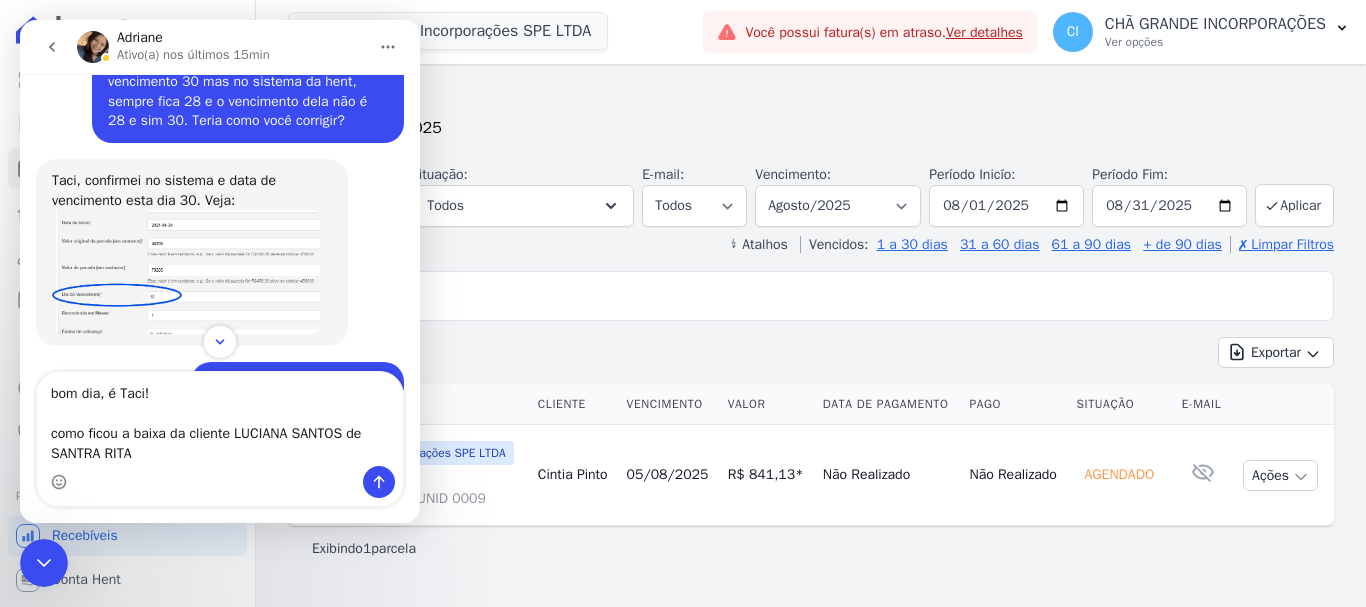 type on "bom dia, é Taci!
como ficou a baixa da cliente LUCIANA SANTOS de SANTRA RITA?" 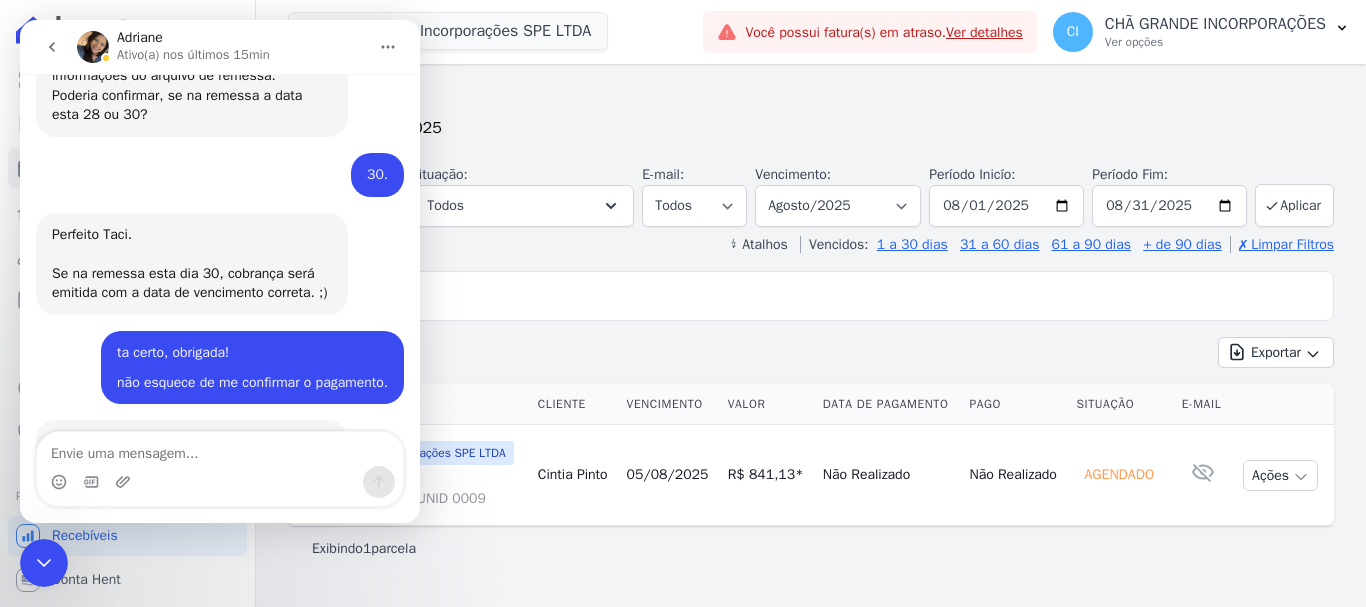 scroll, scrollTop: 6864, scrollLeft: 0, axis: vertical 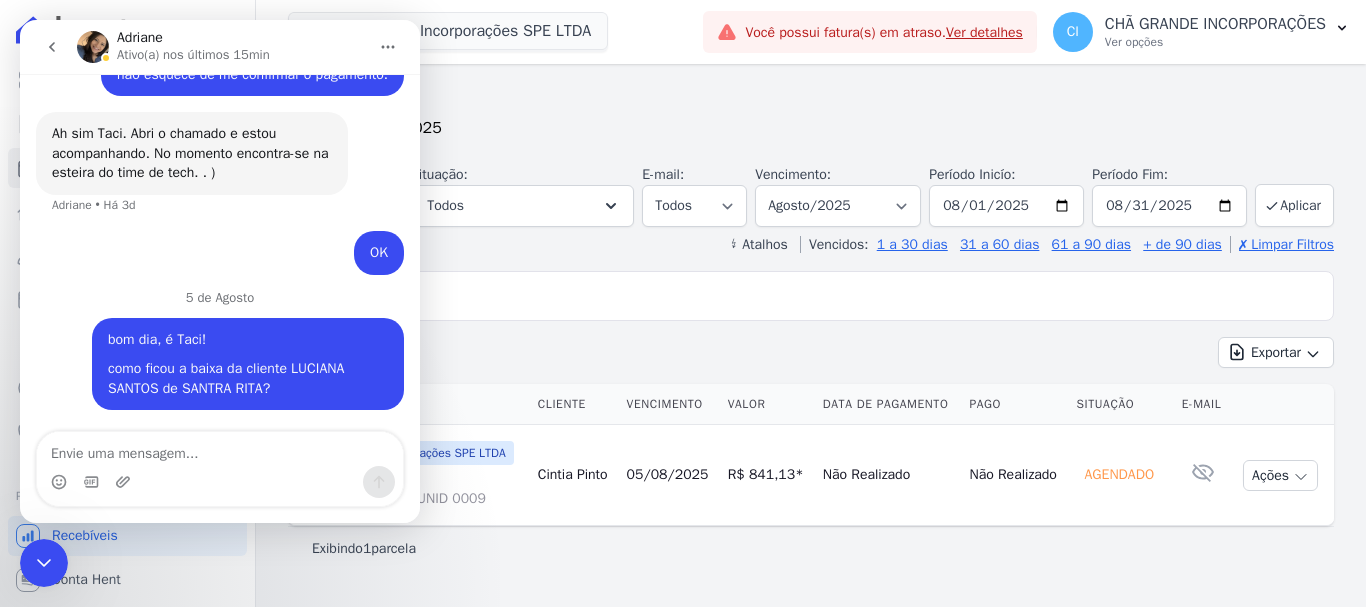 click at bounding box center (220, 449) 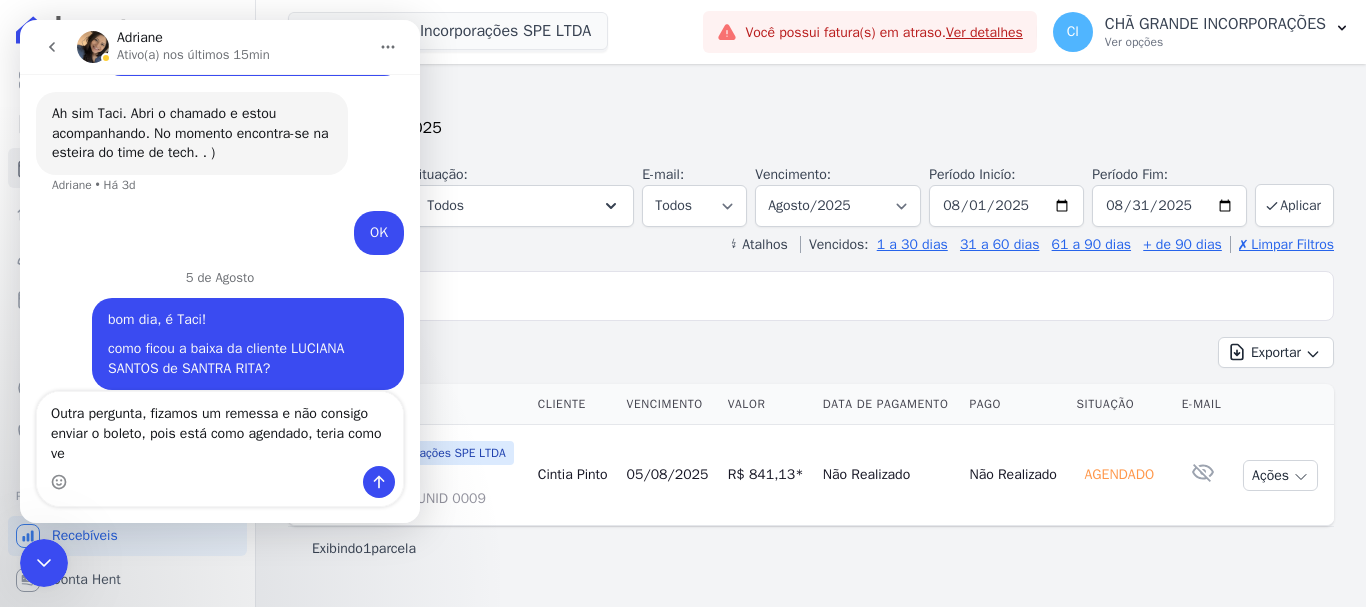 scroll, scrollTop: 6904, scrollLeft: 0, axis: vertical 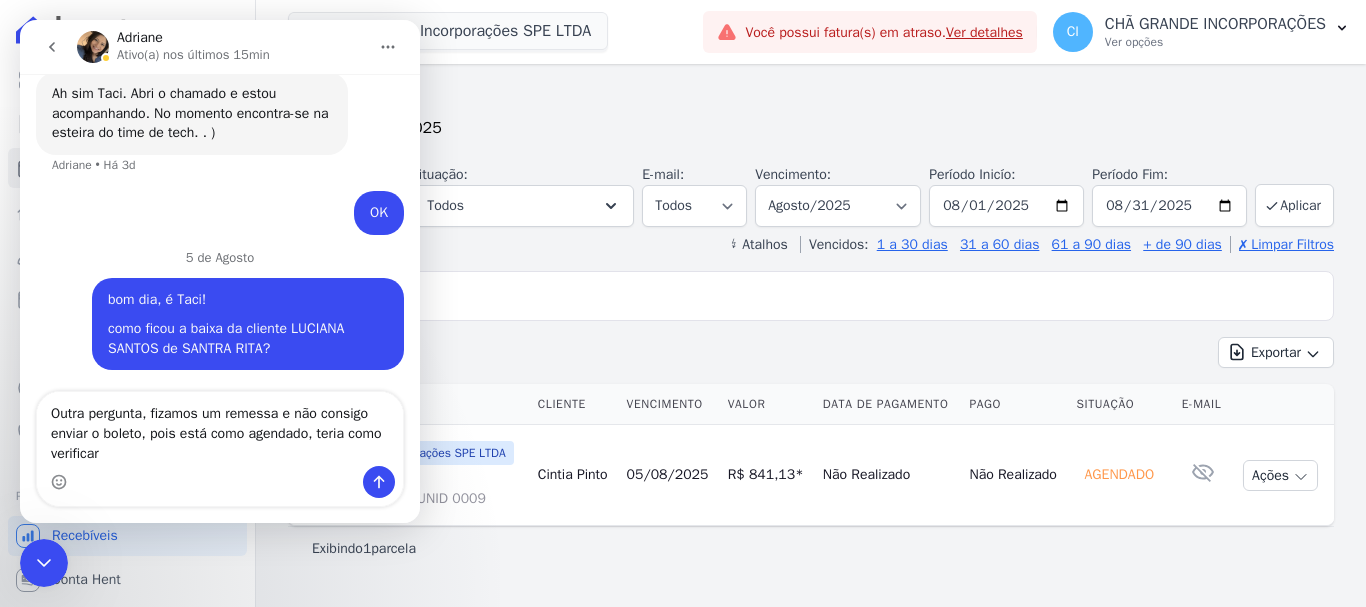 type on "Outra pergunta, fizamos um remessa e não consigo enviar o boleto, pois está como agendado, teria como verificar?" 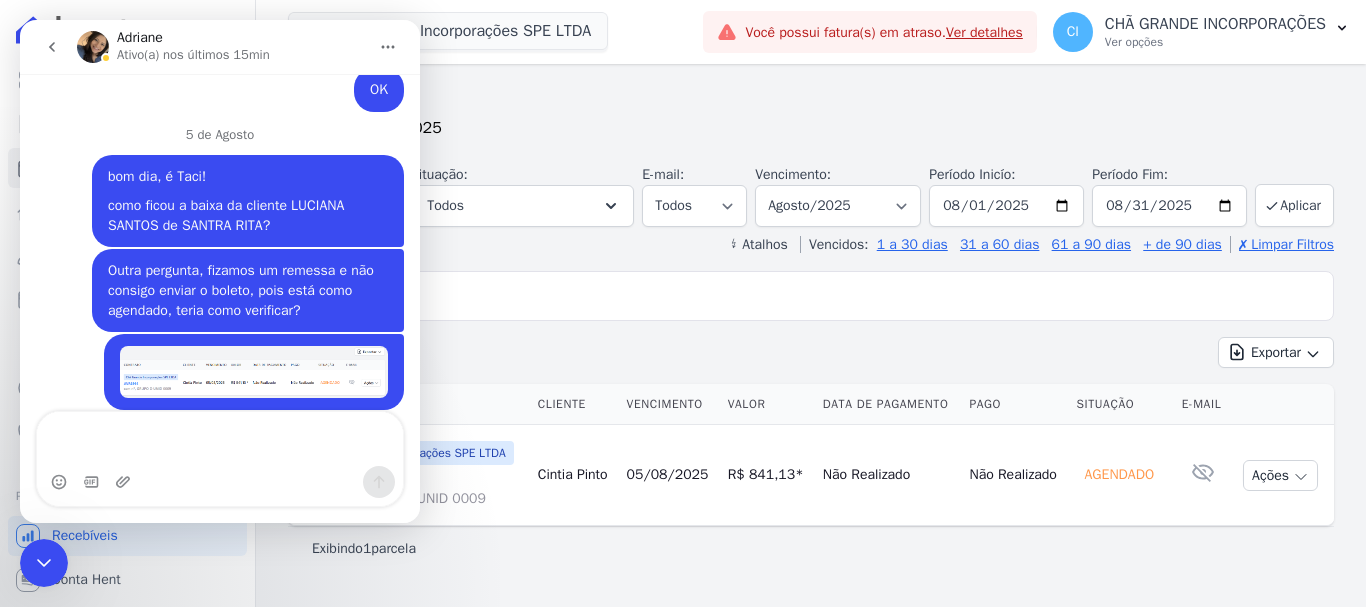 scroll, scrollTop: 7047, scrollLeft: 0, axis: vertical 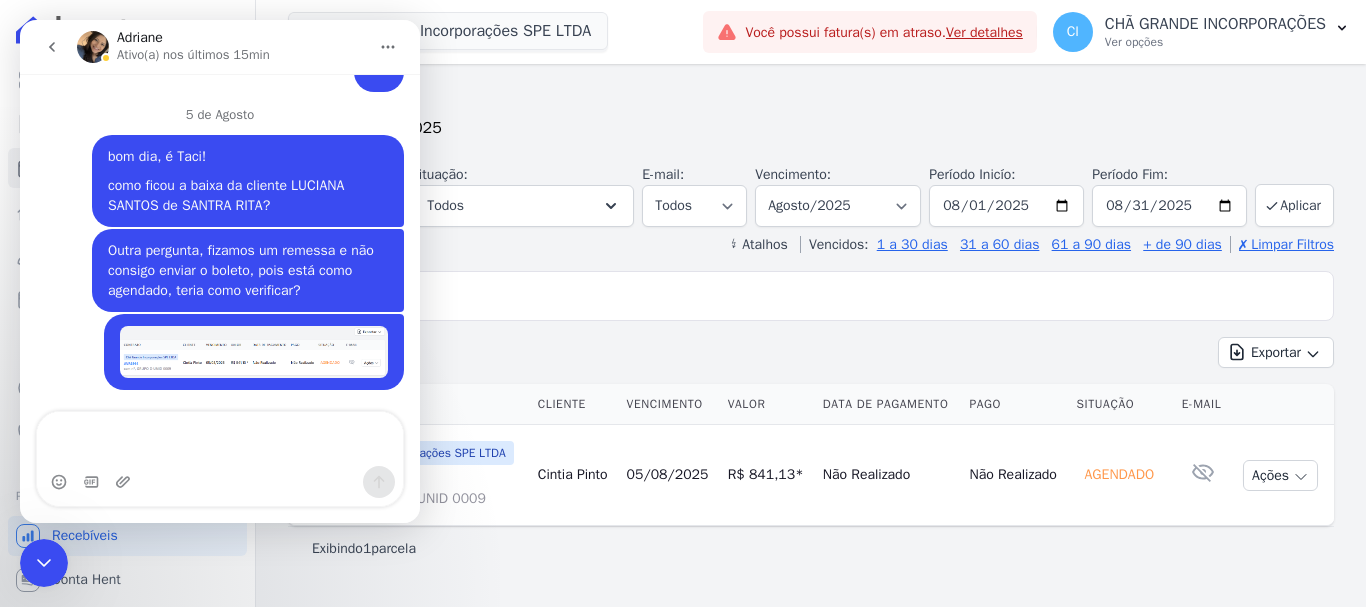 click on "Exibindo  1  parcela" at bounding box center [811, 548] 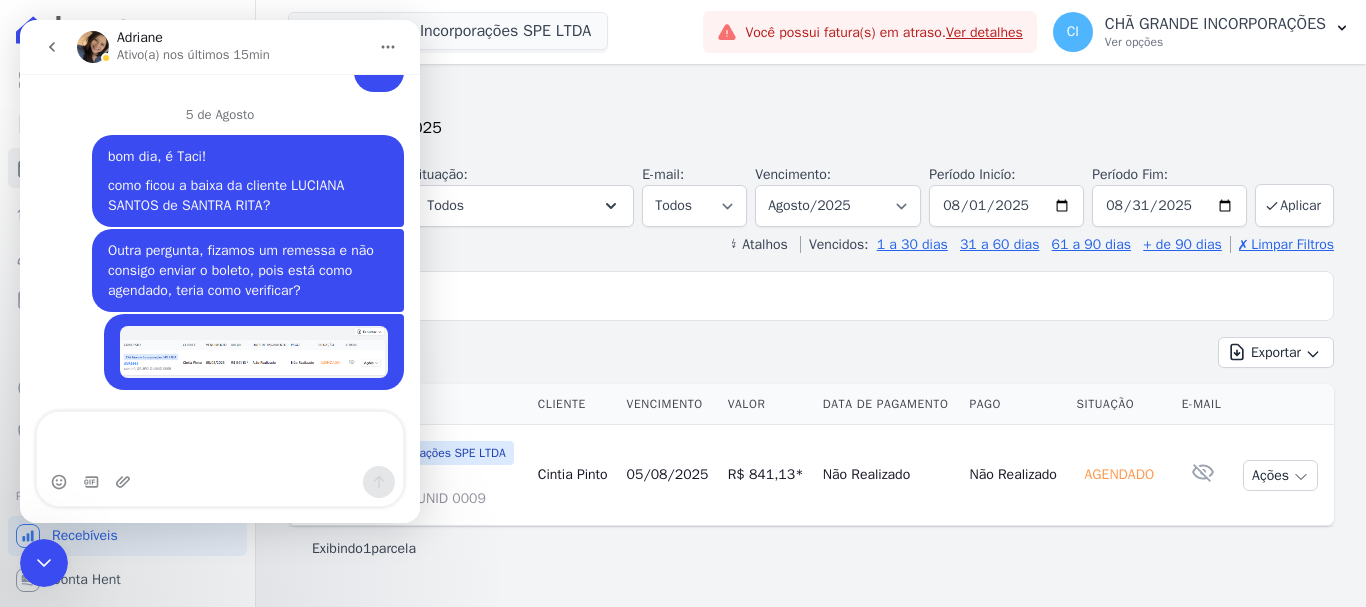 scroll, scrollTop: 0, scrollLeft: 0, axis: both 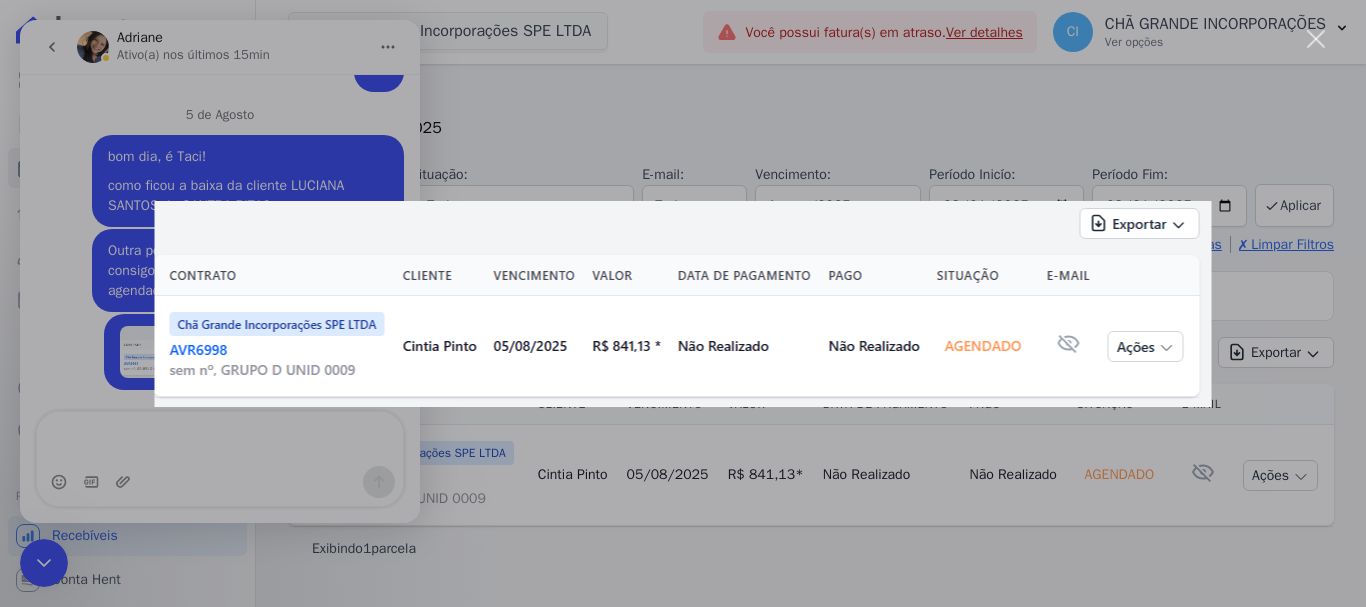 click at bounding box center (683, 303) 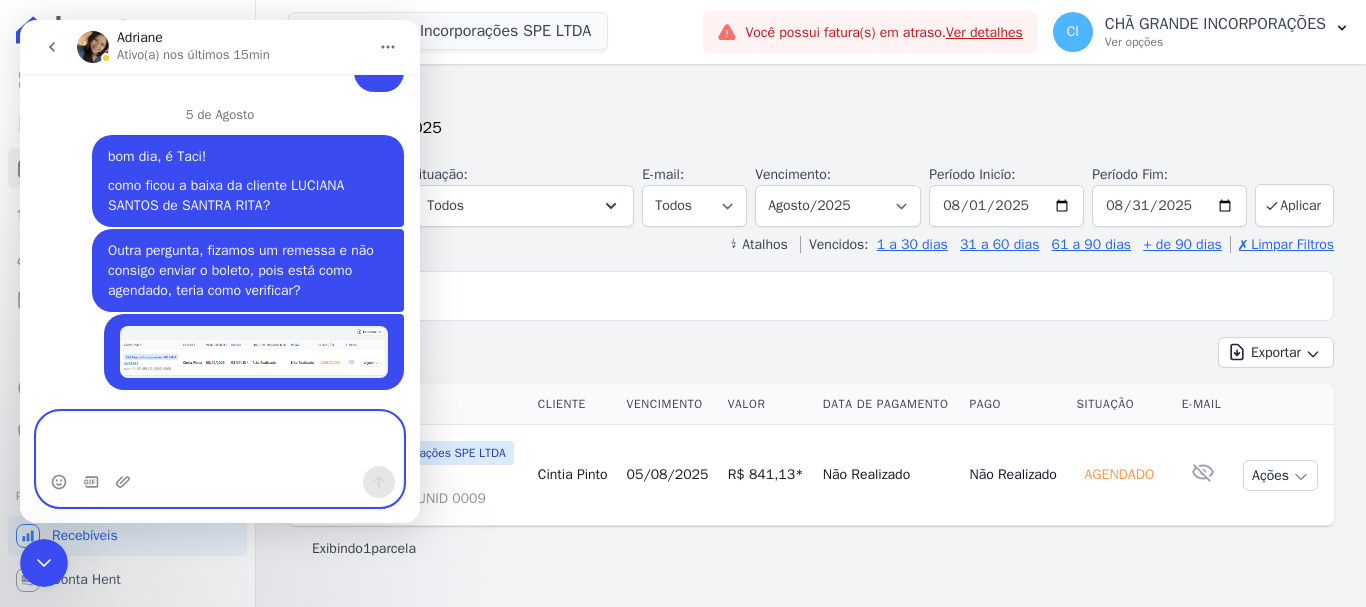 click at bounding box center [220, 439] 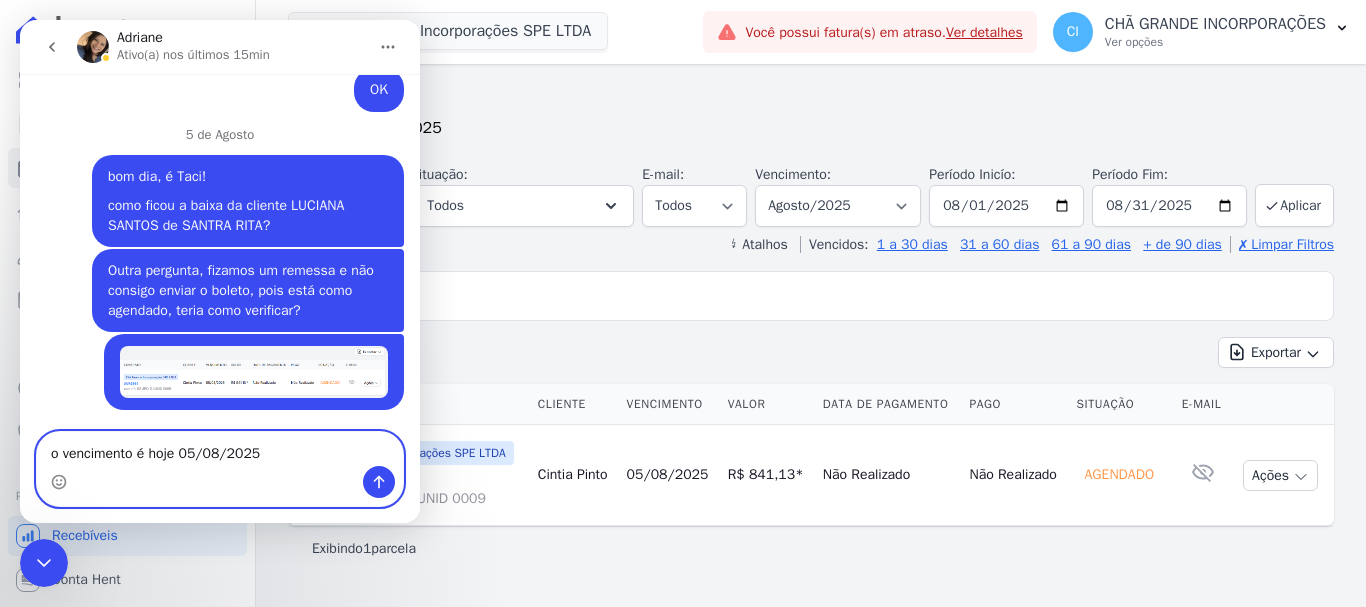 type on "o vencimento é hoje [DATE]." 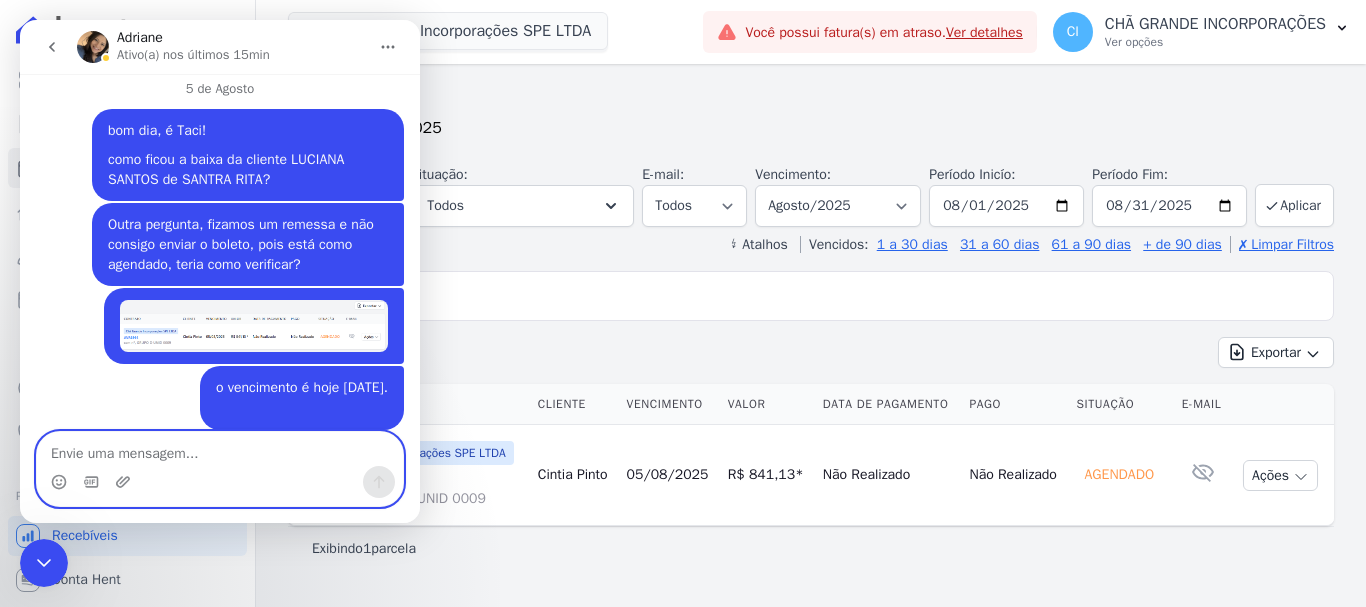 scroll, scrollTop: 7093, scrollLeft: 0, axis: vertical 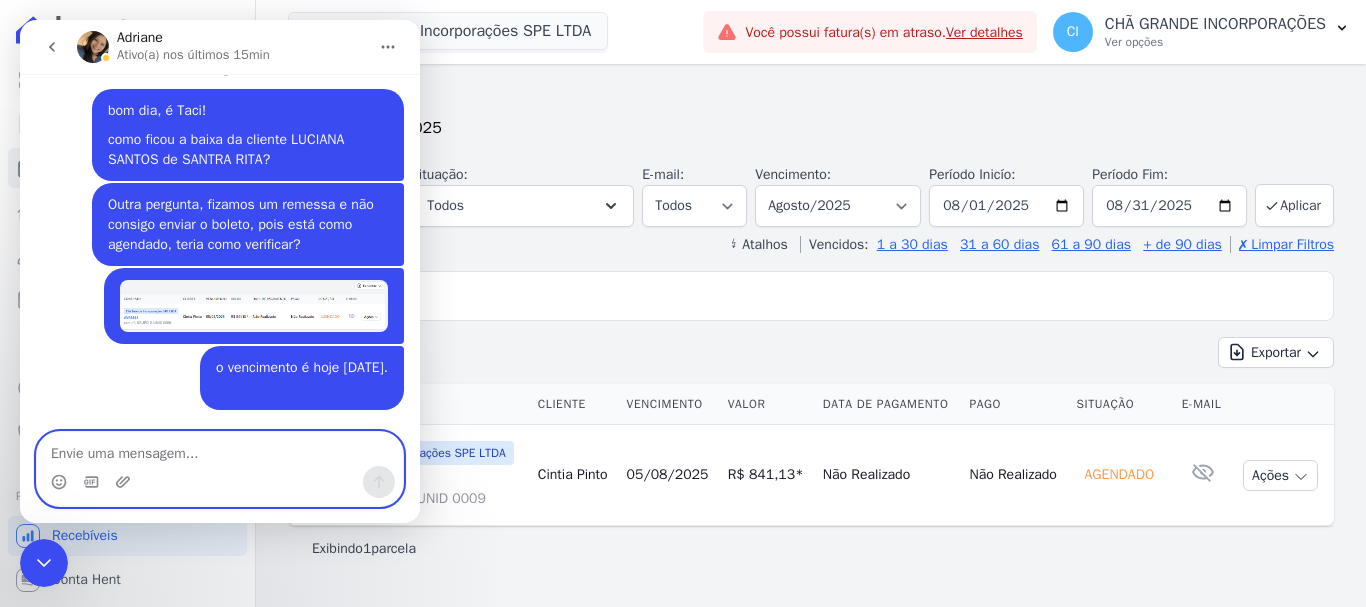 type 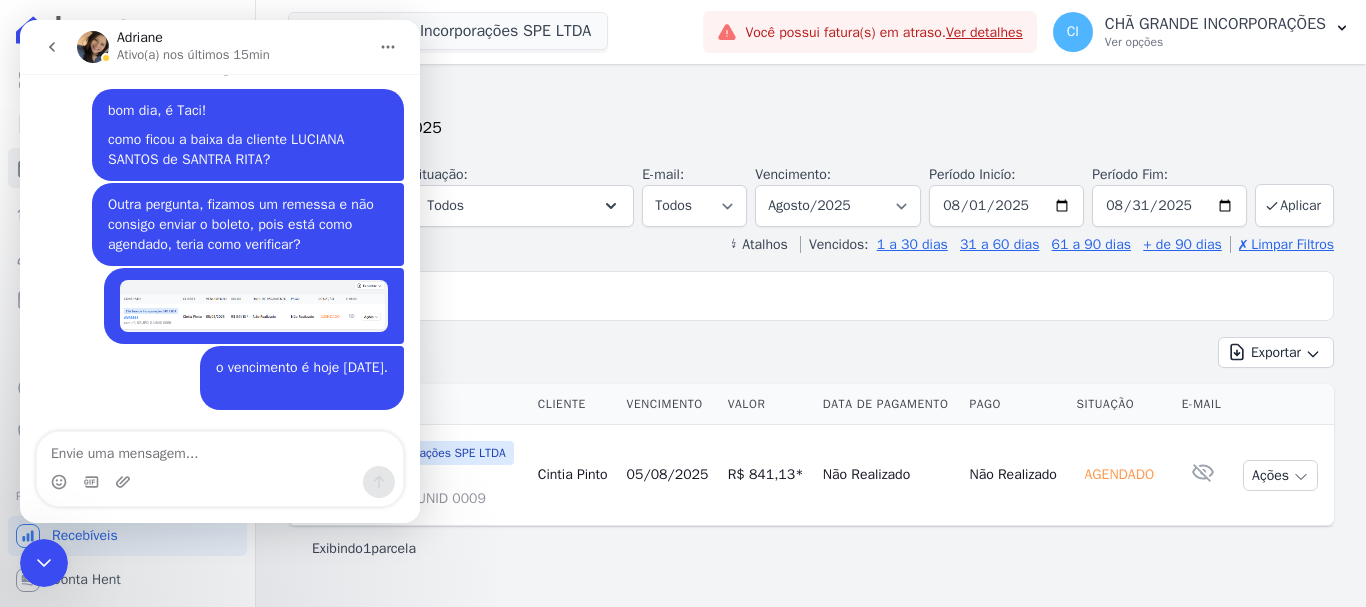 drag, startPoint x: 55, startPoint y: 564, endPoint x: 123, endPoint y: 1139, distance: 579.0069 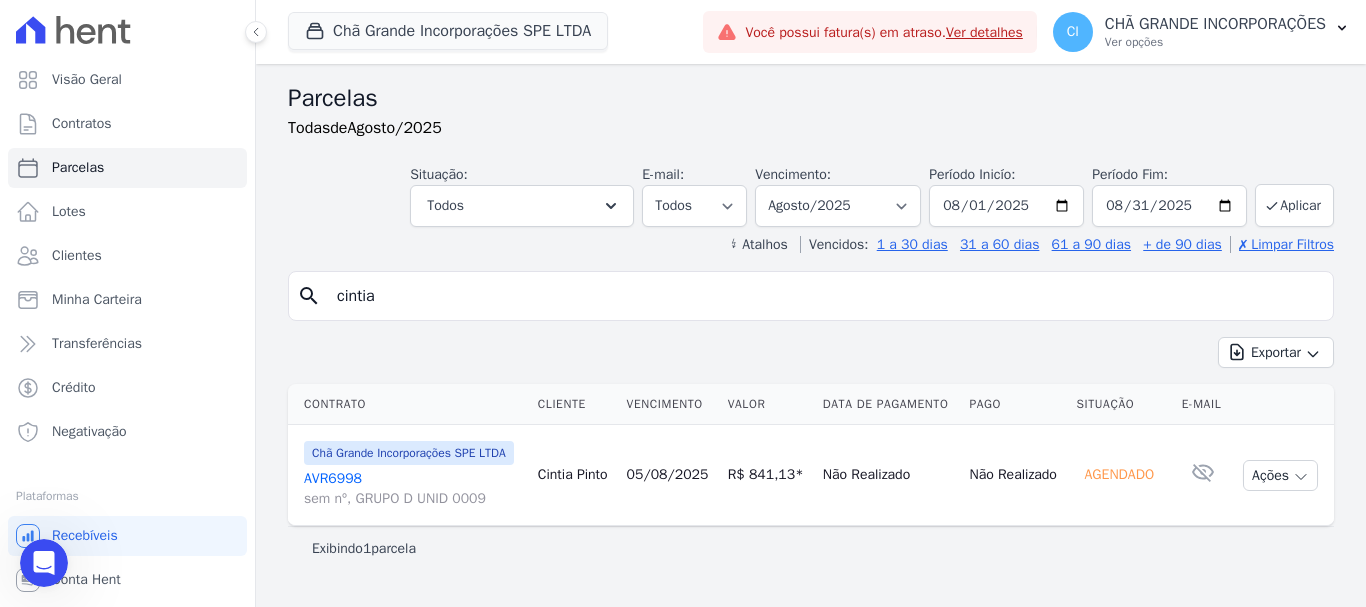 scroll, scrollTop: 0, scrollLeft: 0, axis: both 